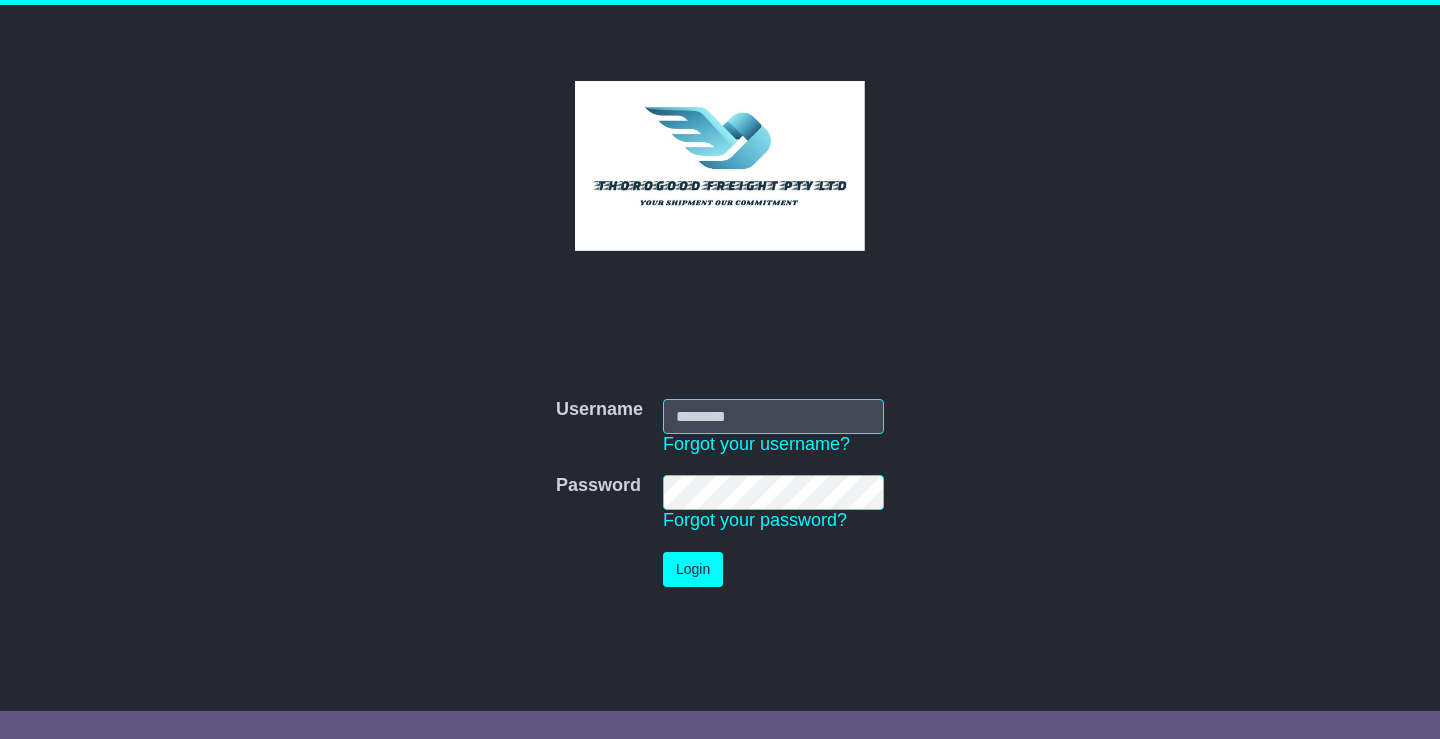 scroll, scrollTop: 0, scrollLeft: 0, axis: both 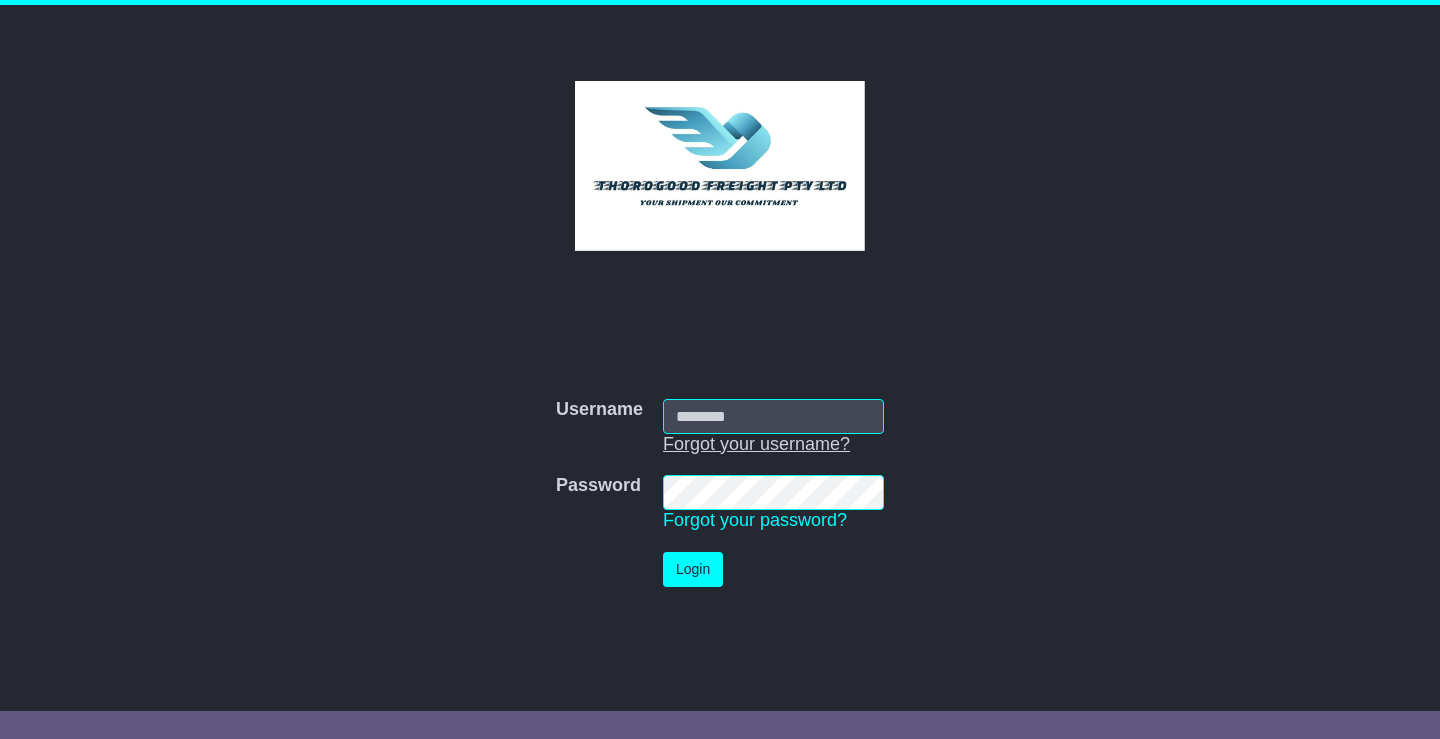 type on "**********" 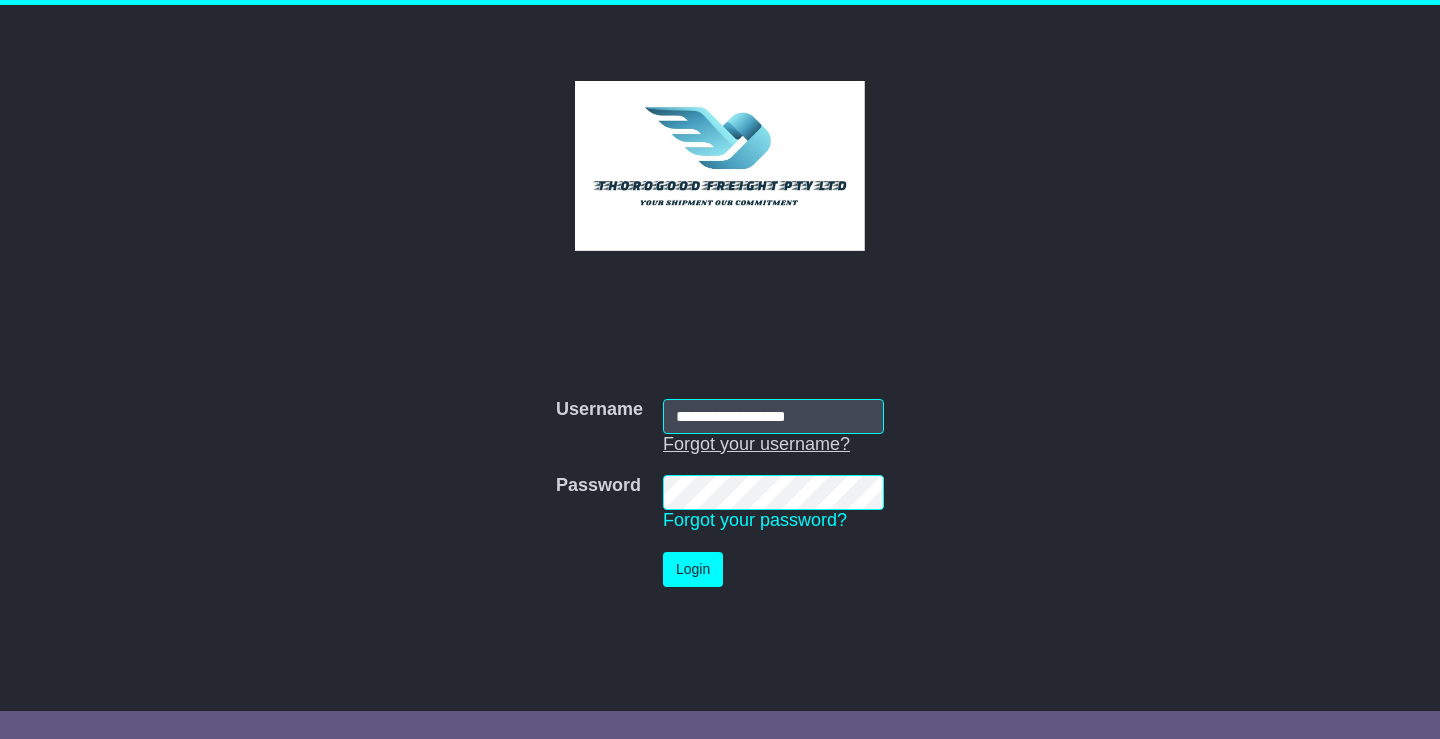 click on "Login" at bounding box center (693, 569) 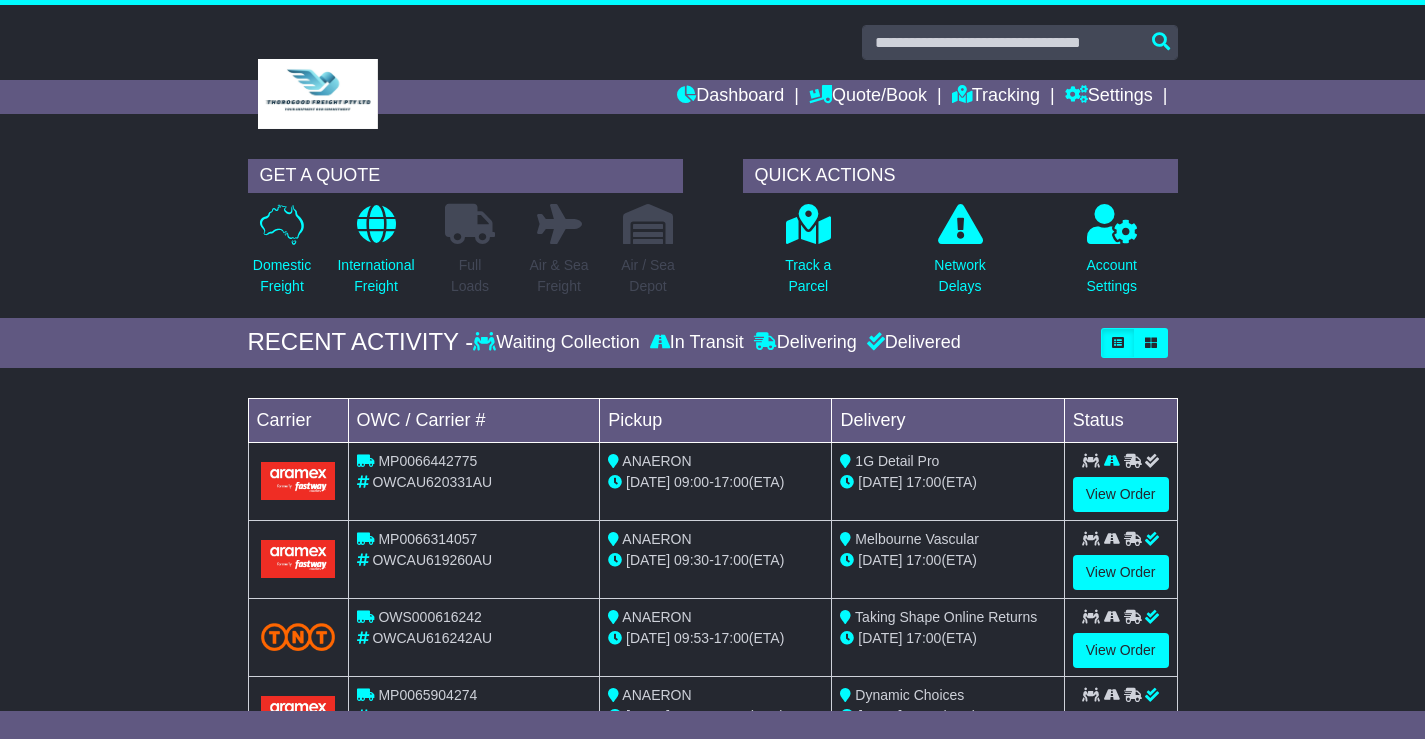 scroll, scrollTop: 0, scrollLeft: 0, axis: both 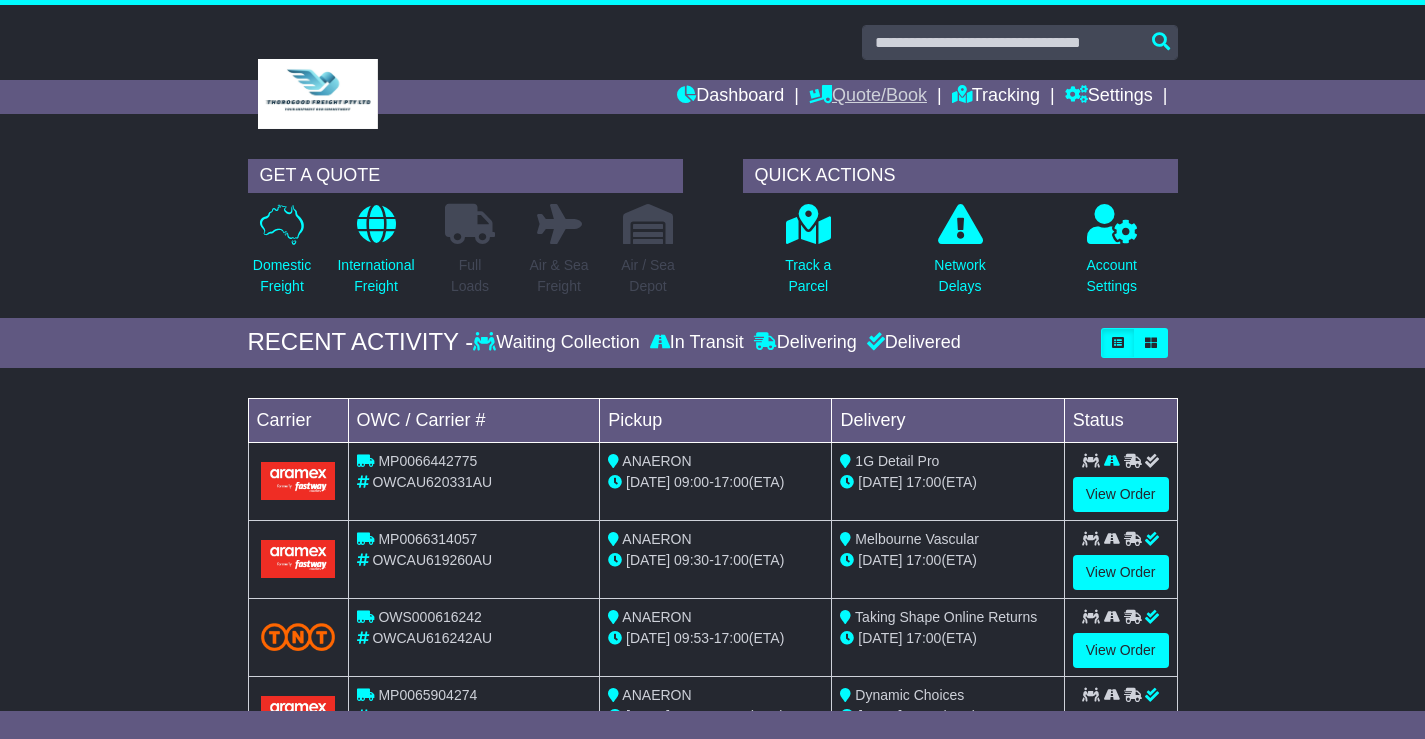 click on "Quote/Book" at bounding box center (868, 97) 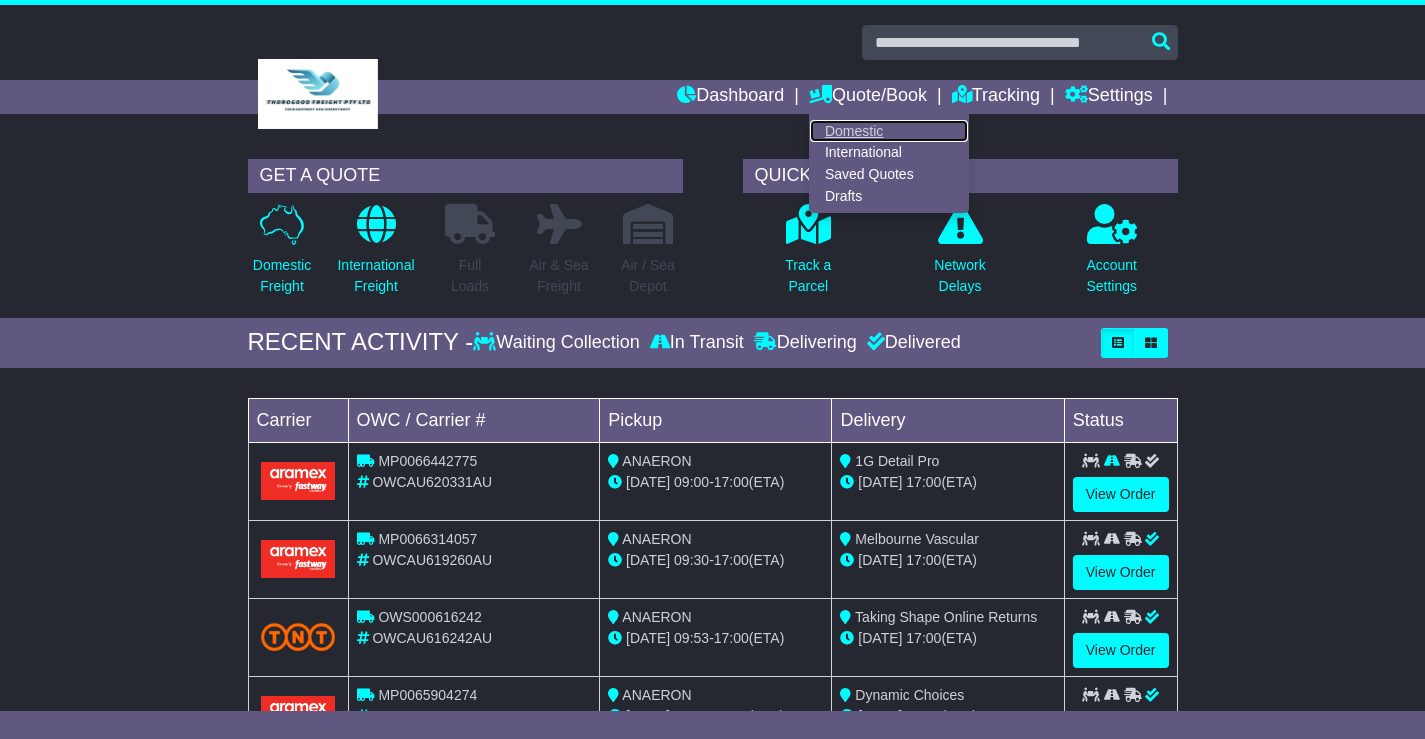click on "Domestic" at bounding box center [889, 131] 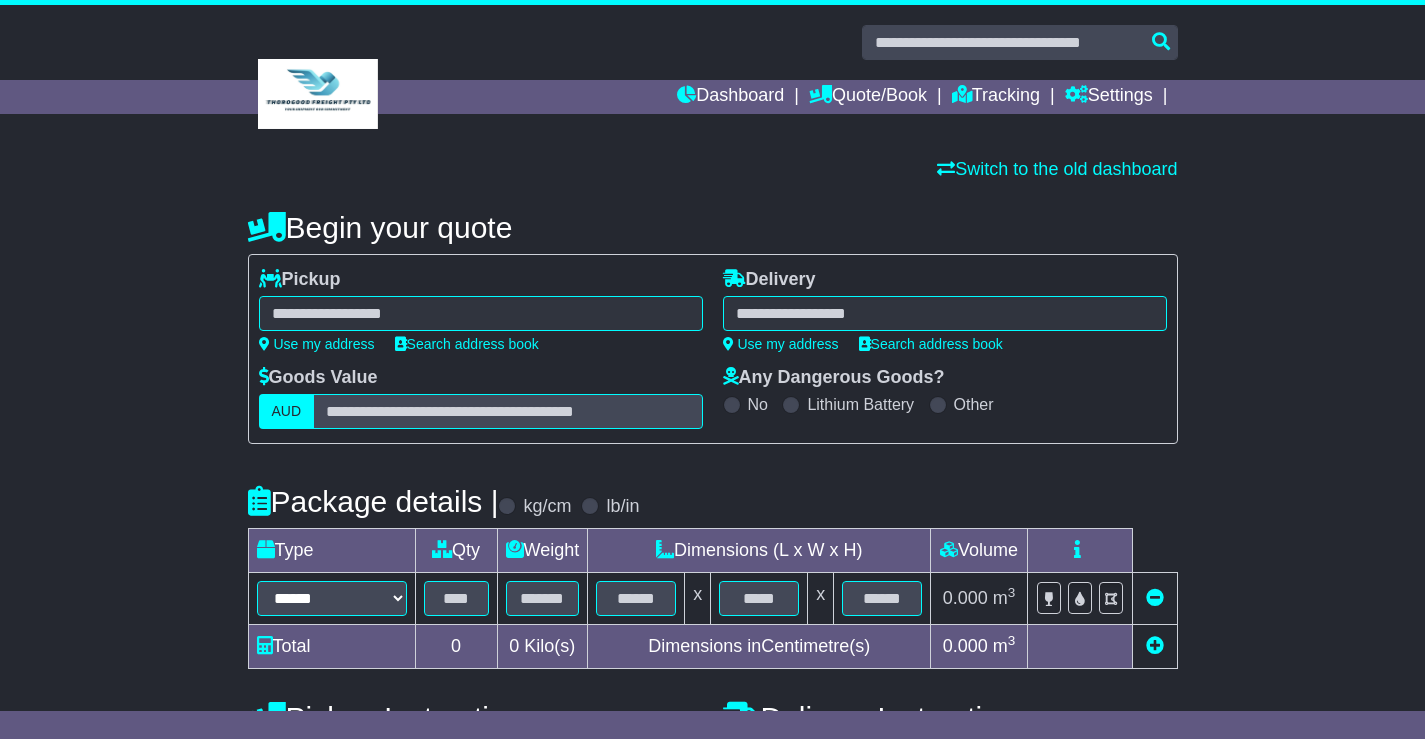 scroll, scrollTop: 0, scrollLeft: 0, axis: both 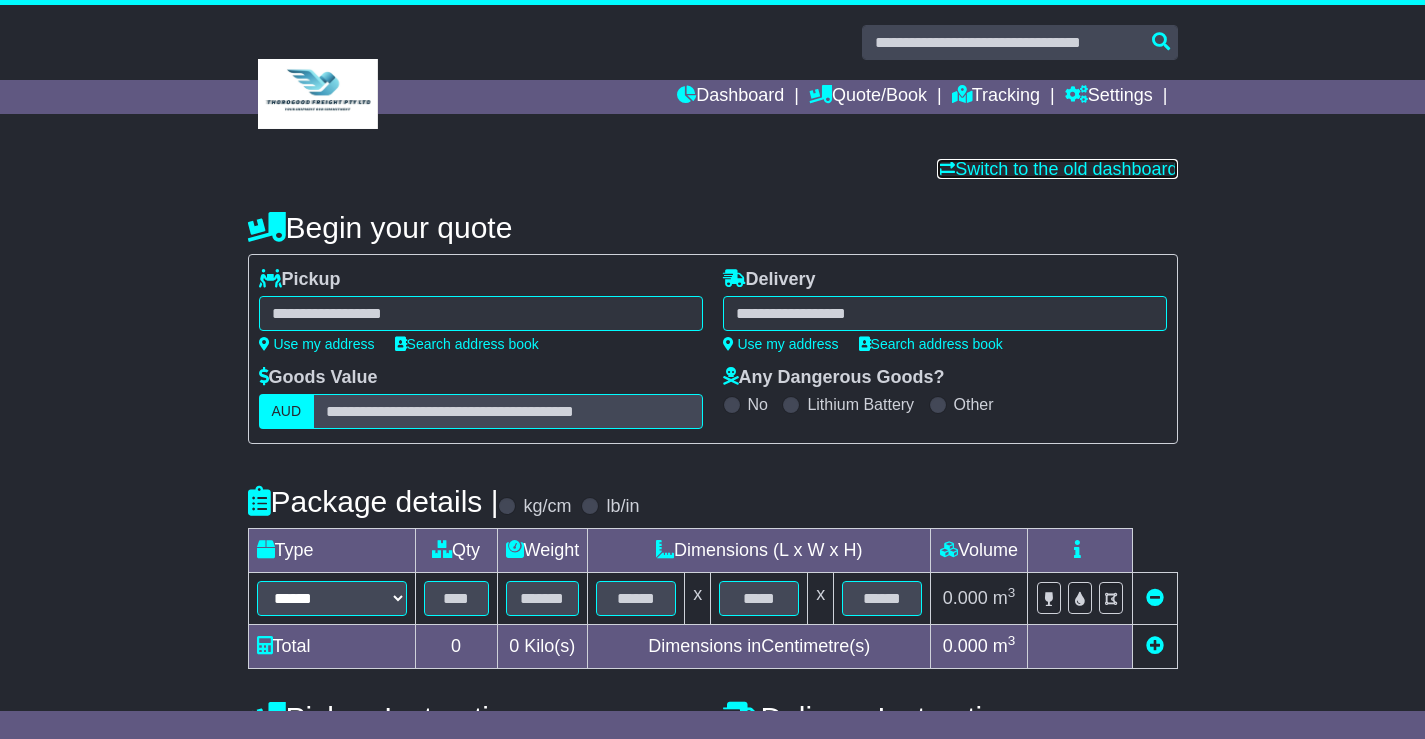 click on "Switch to the old dashboard" at bounding box center (1057, 169) 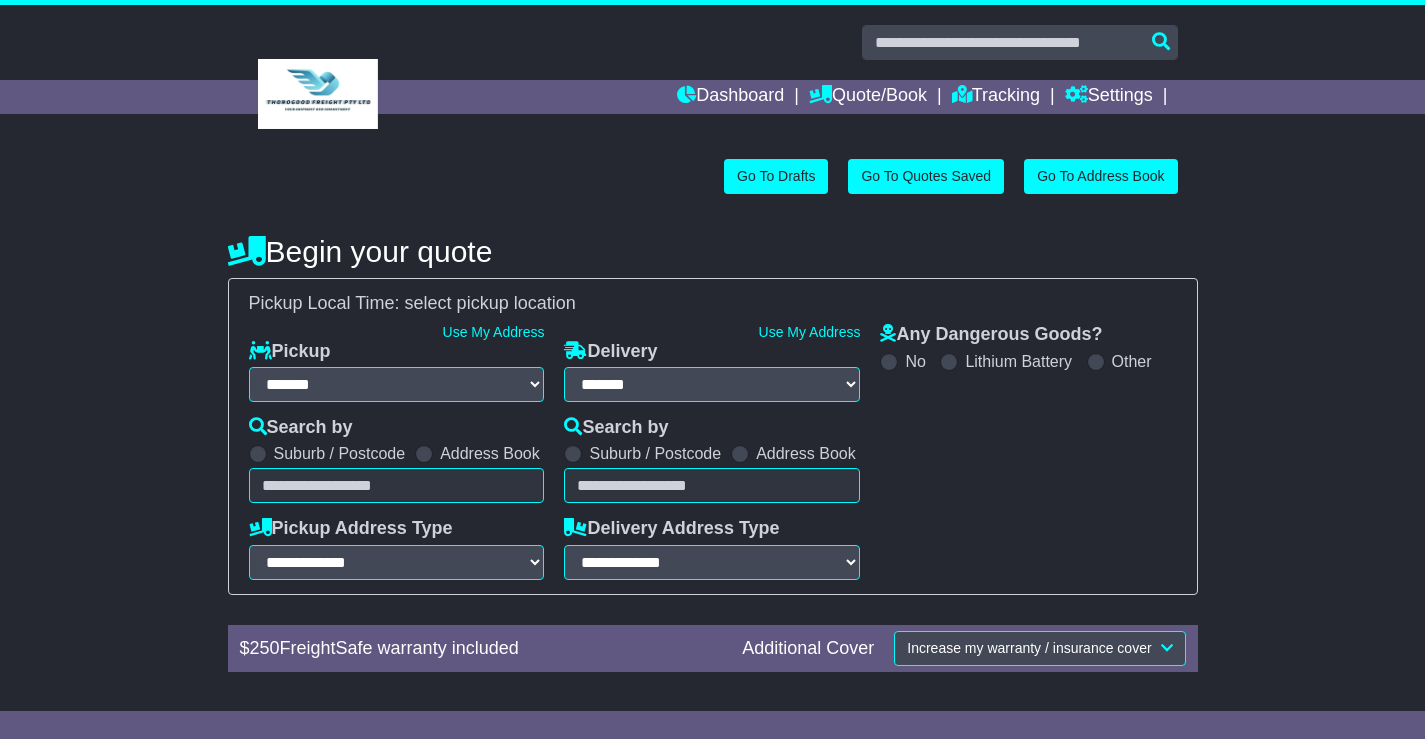 select on "**" 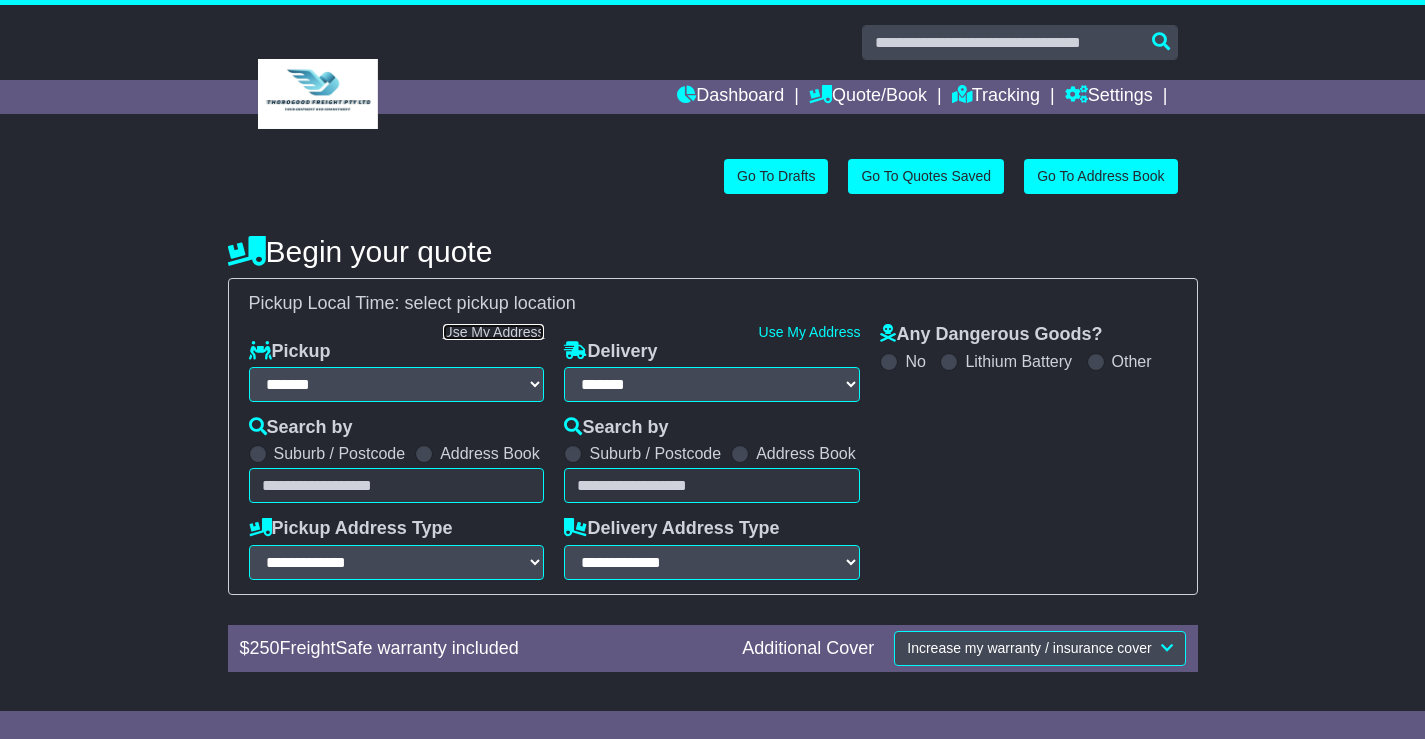 scroll, scrollTop: 0, scrollLeft: 0, axis: both 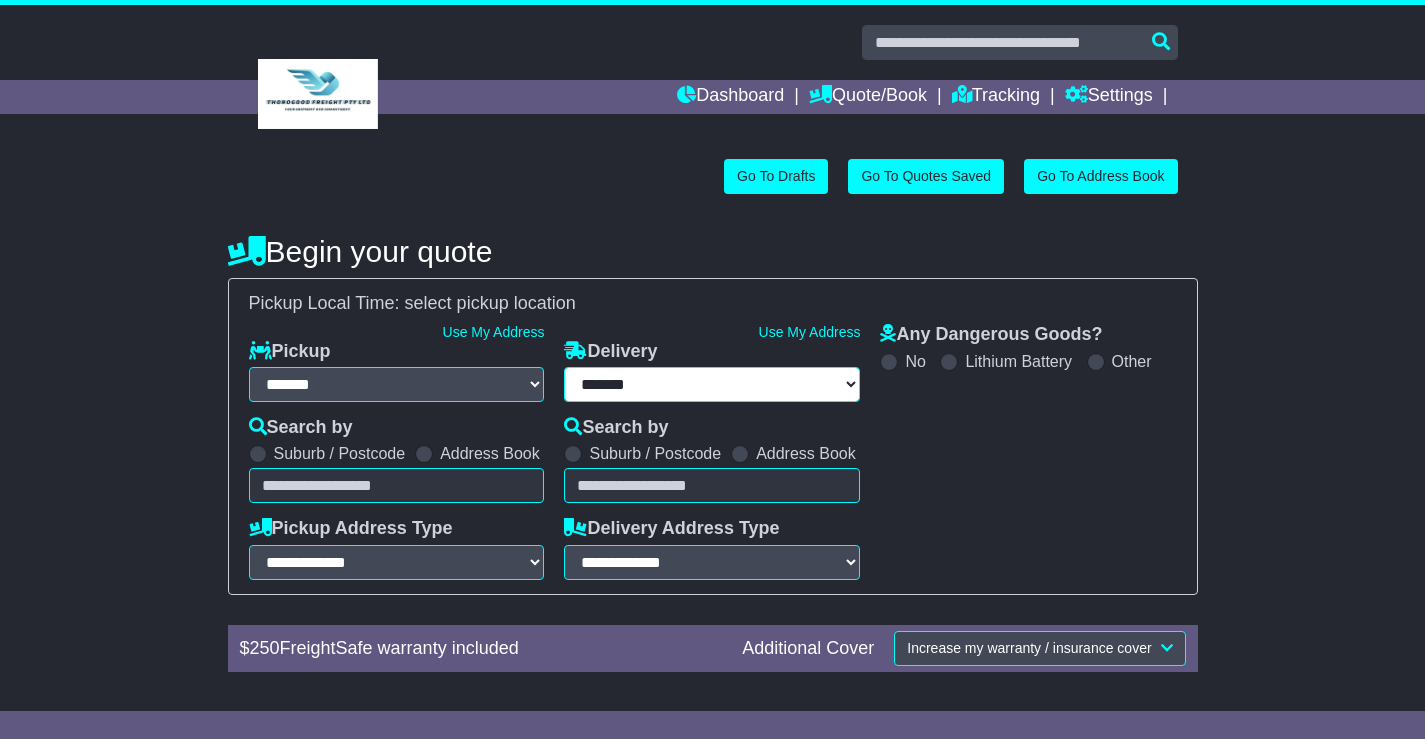 type on "**********" 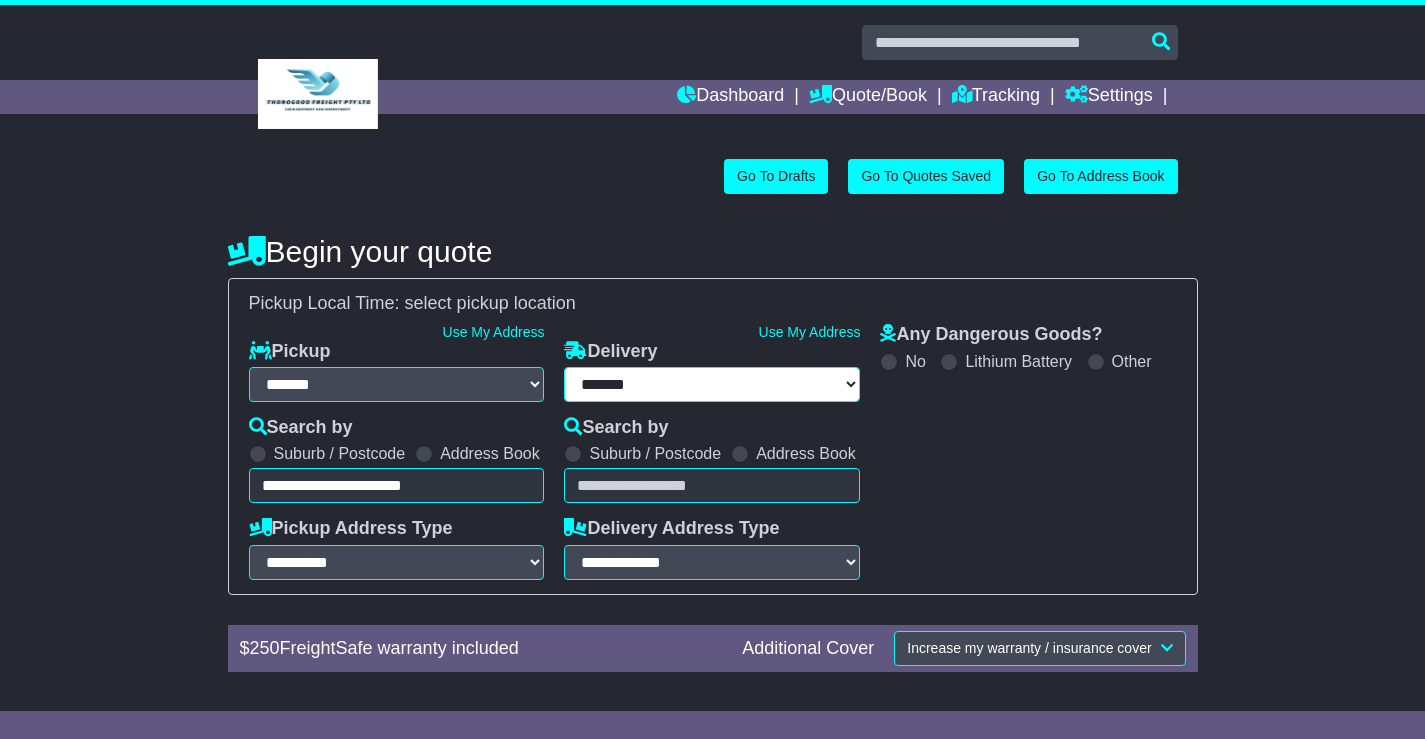 scroll, scrollTop: 0, scrollLeft: 0, axis: both 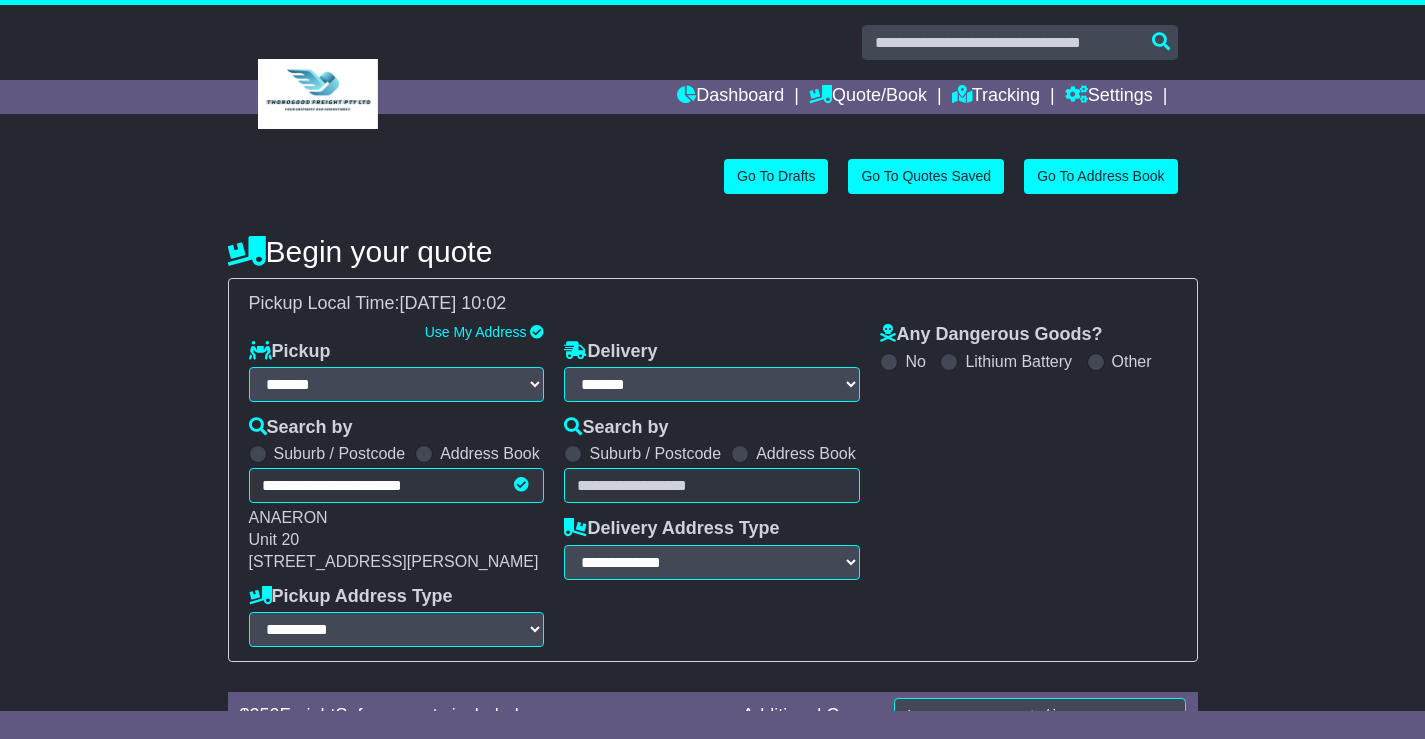 click at bounding box center [740, 454] 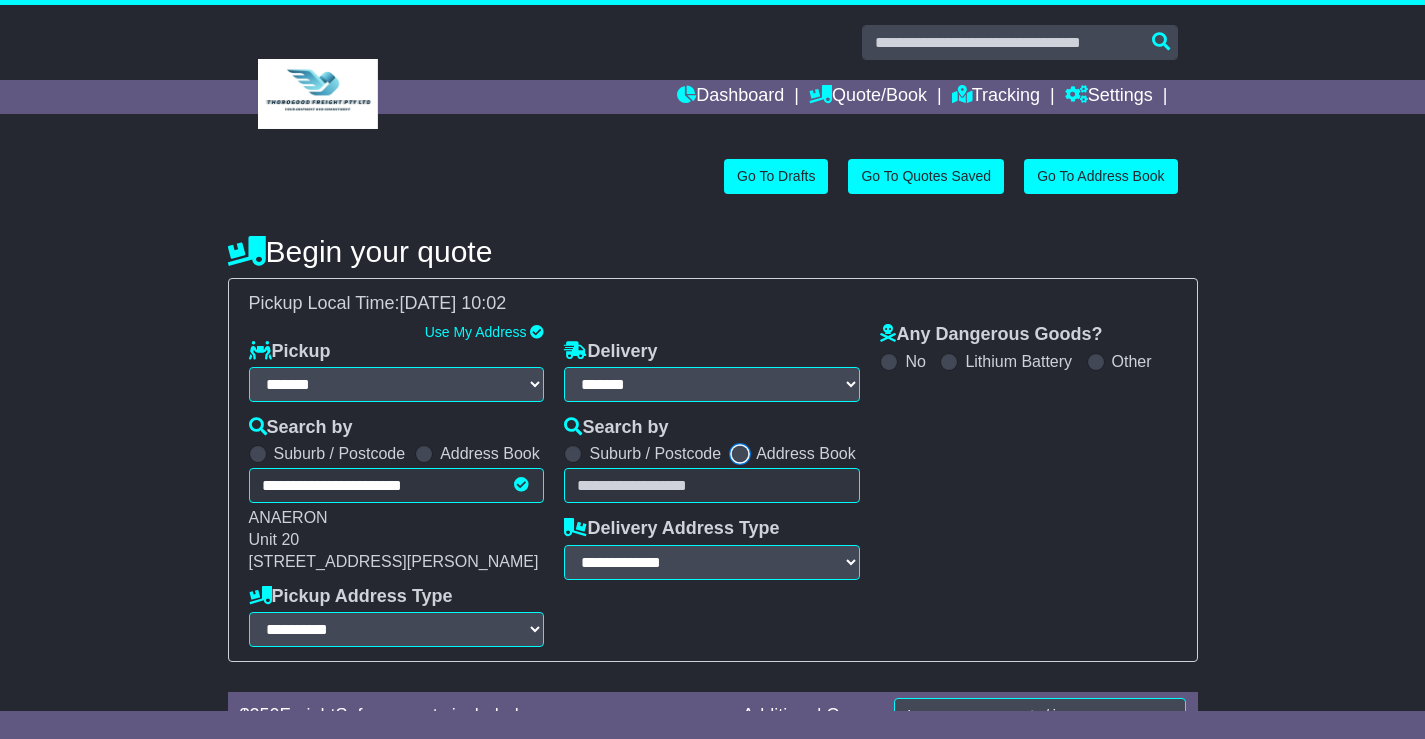 select 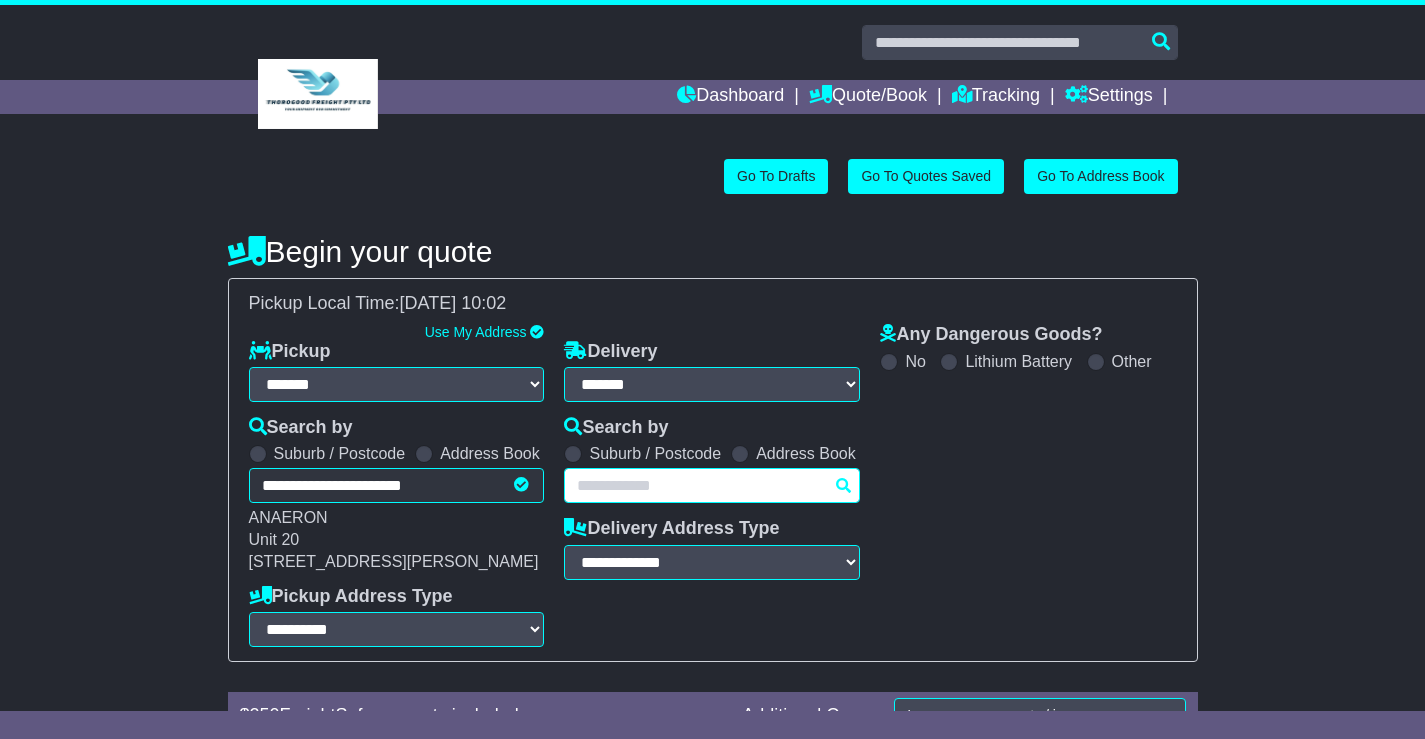 click on "Unknown City / Postcode Pair
×
You have entered     address.
Our database shows the postcode and suburb don't match. Please make sure location exists otherwise you might not receive all quotes available.
Maybe you meant to use some of the next:
Ok" at bounding box center [712, 485] 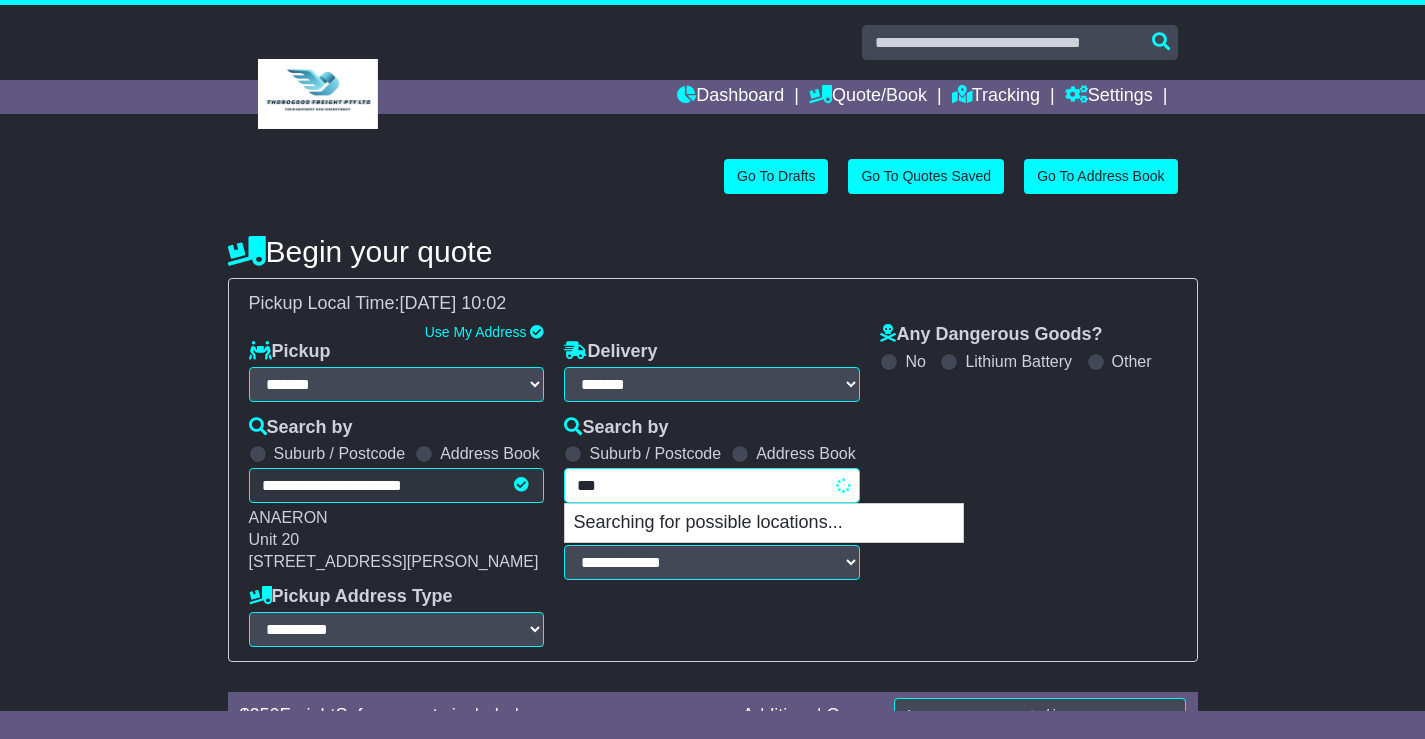 type on "****" 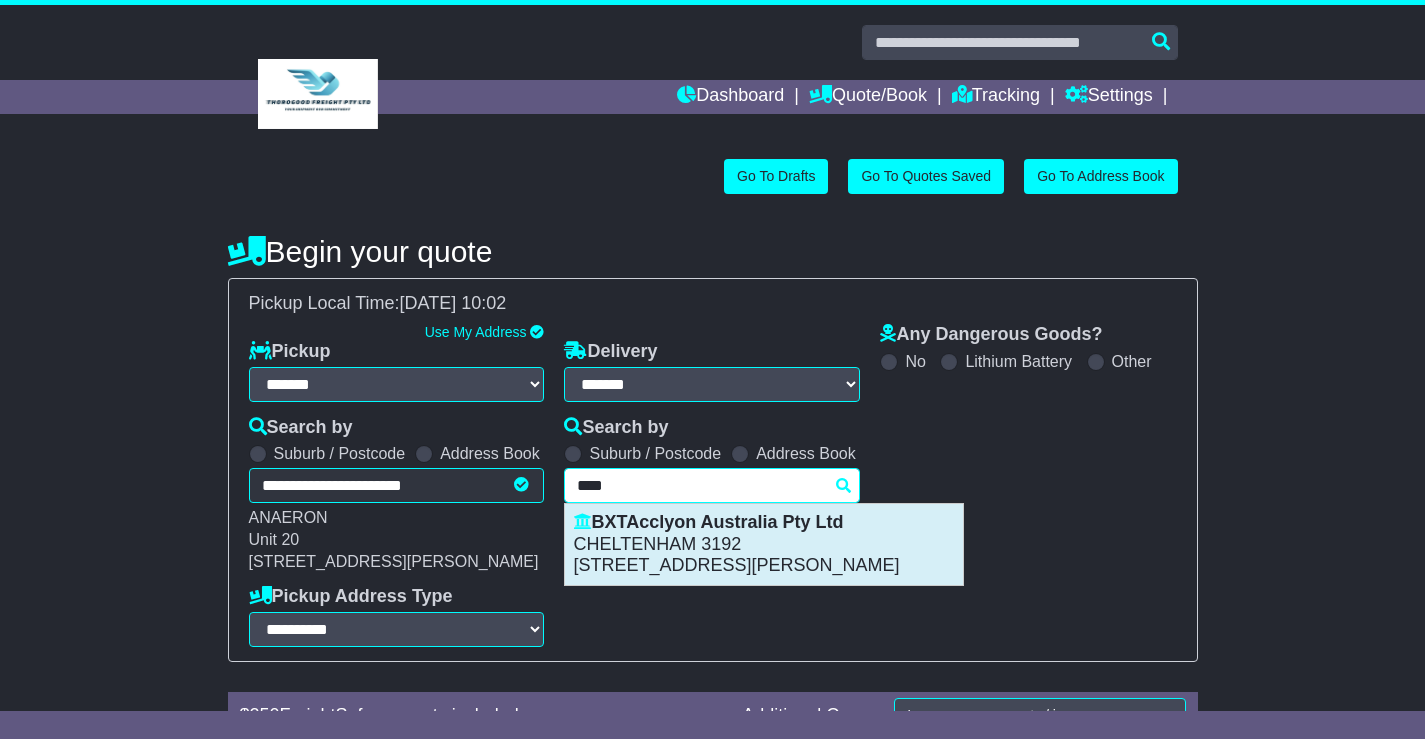 click on "CHELTENHAM 3192" at bounding box center [764, 545] 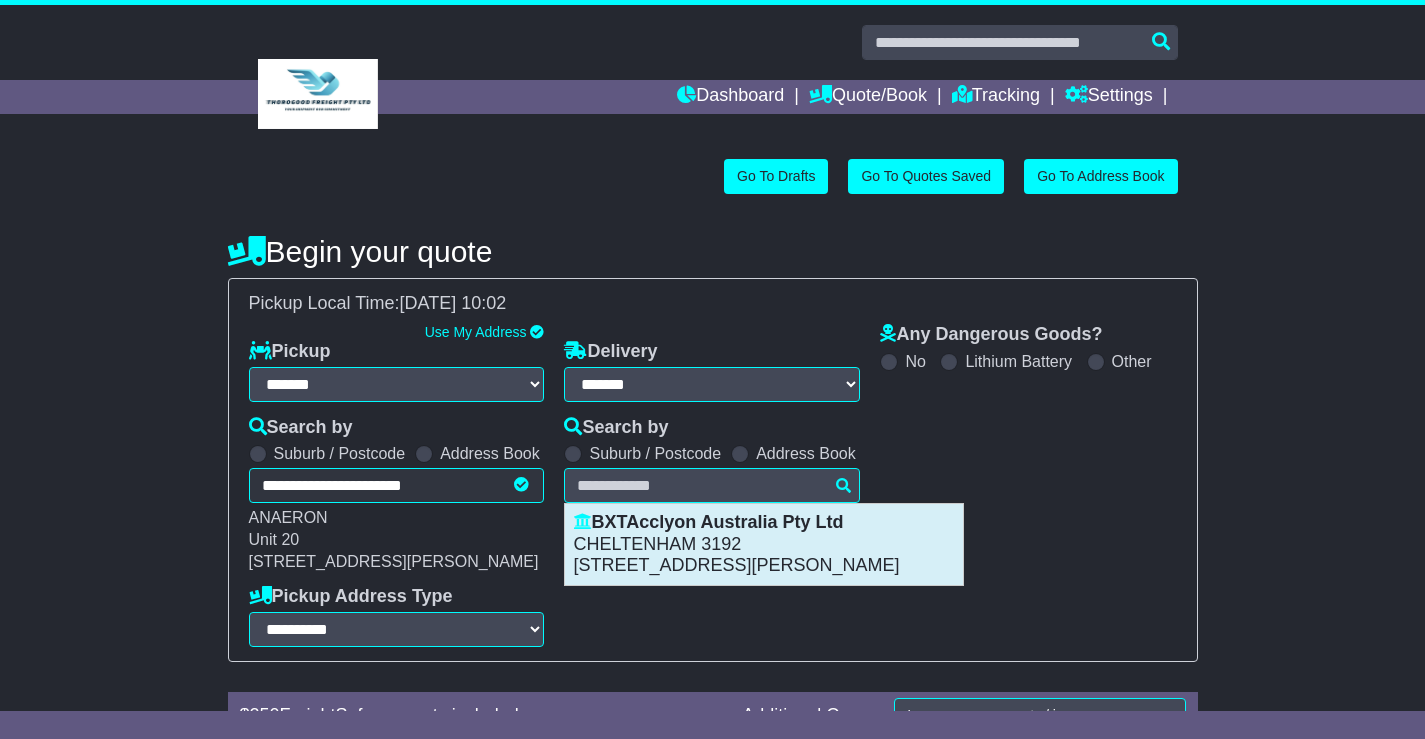 type on "**********" 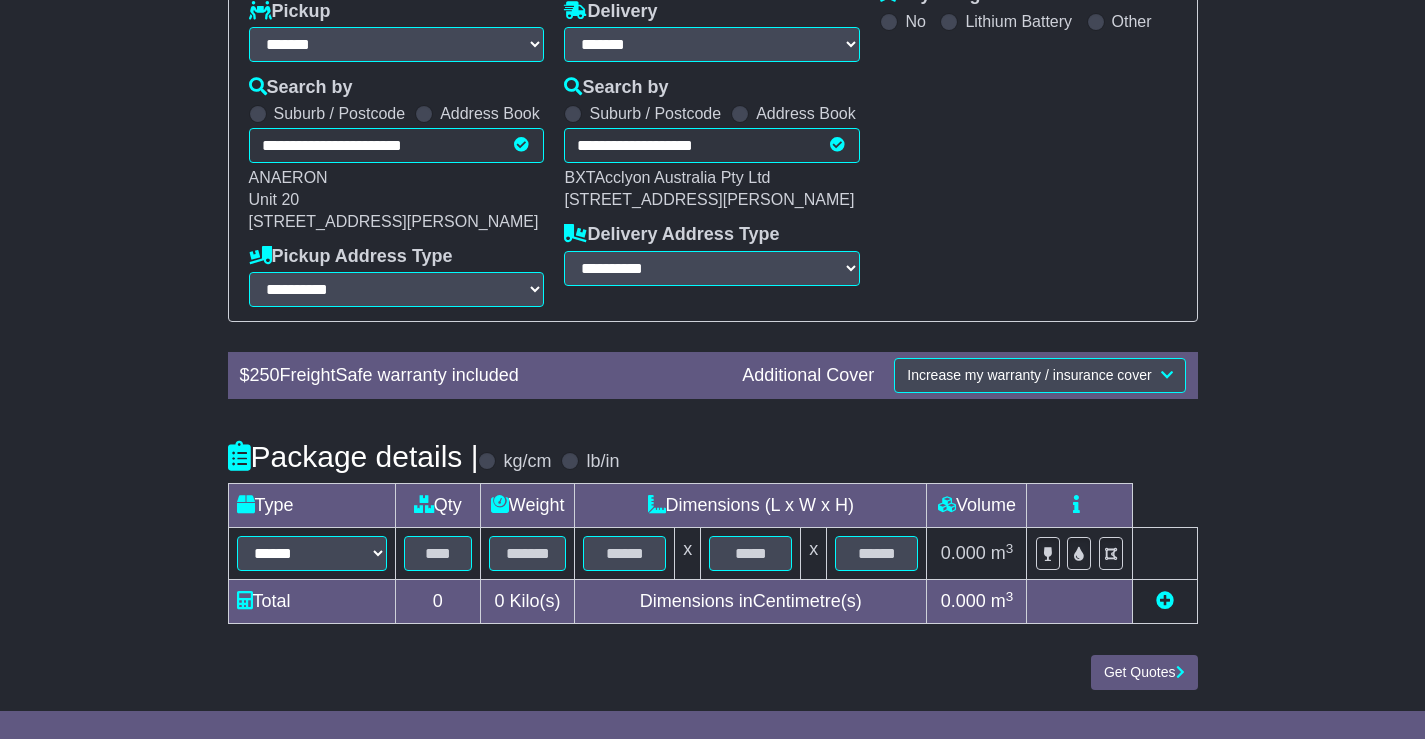 scroll, scrollTop: 341, scrollLeft: 0, axis: vertical 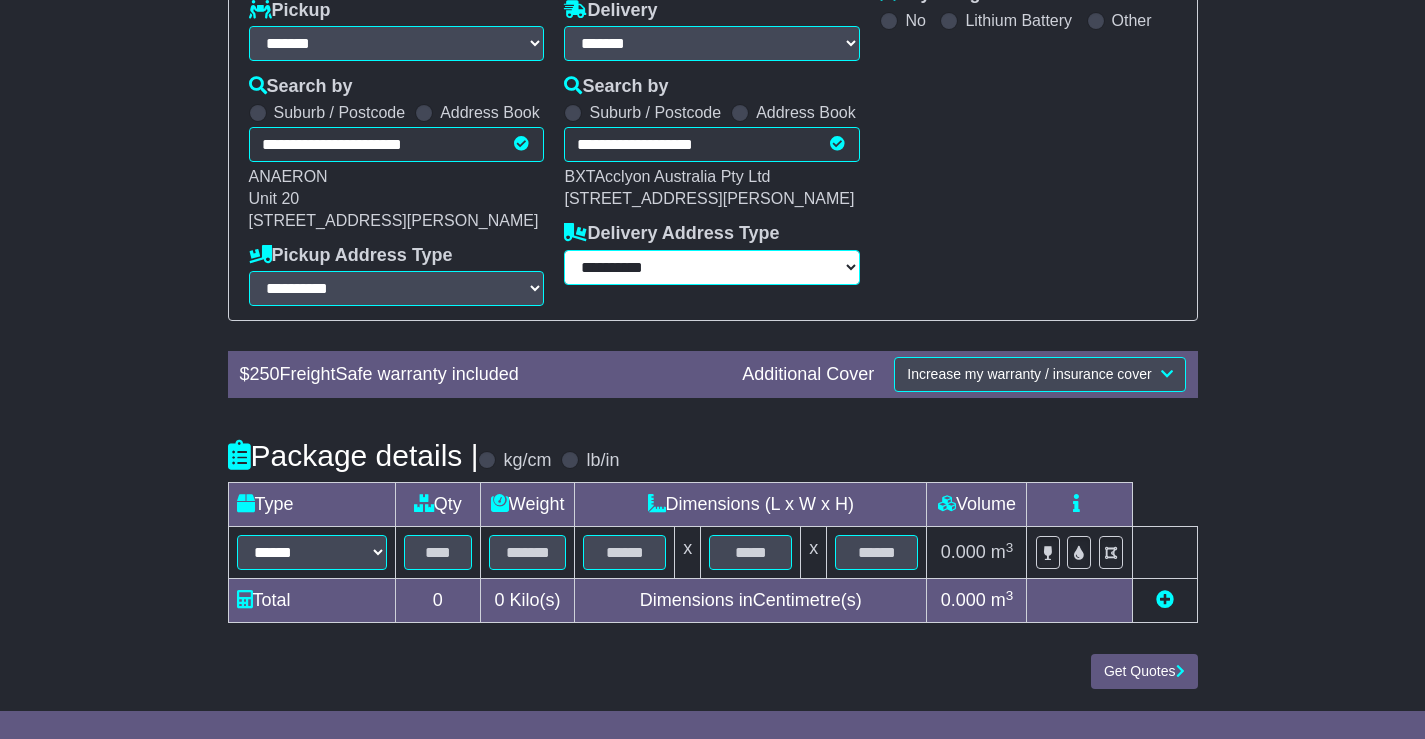 drag, startPoint x: 769, startPoint y: 272, endPoint x: 748, endPoint y: 284, distance: 24.186773 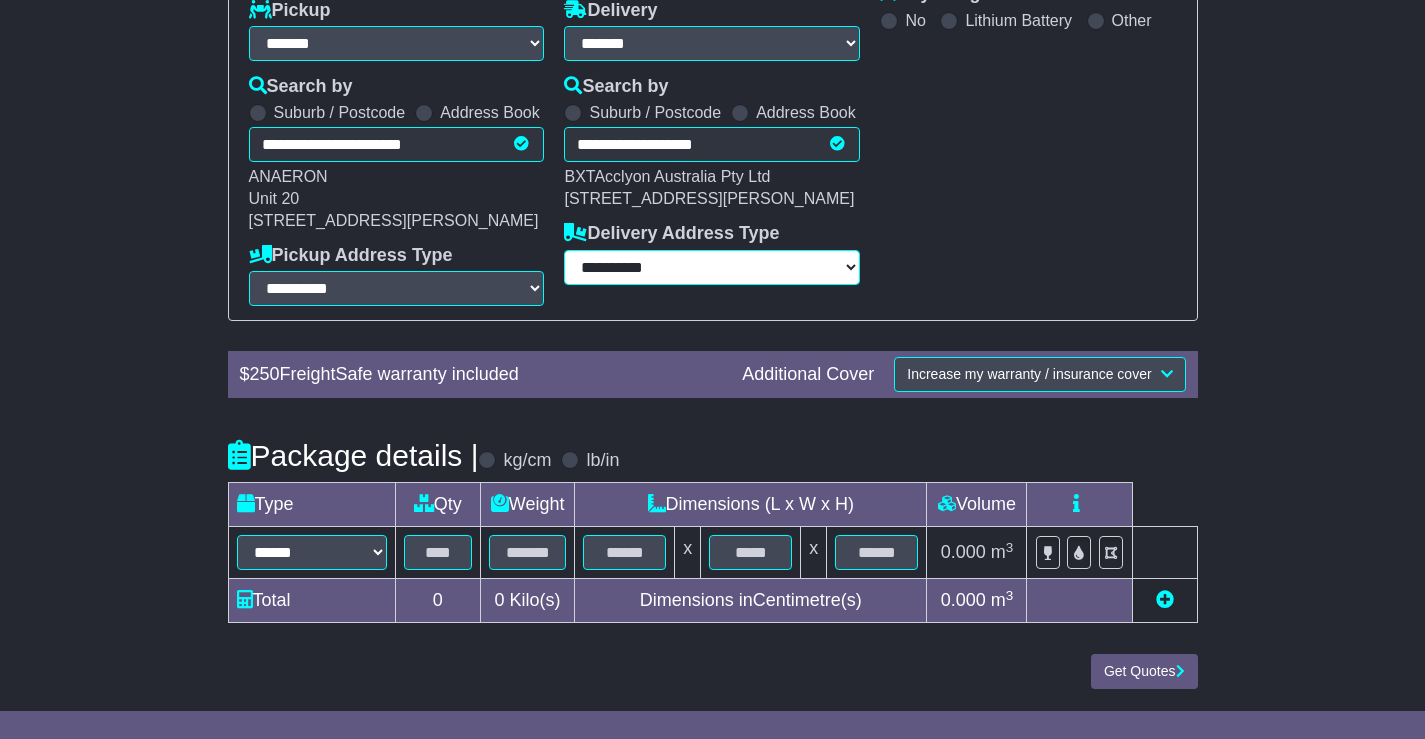 select on "**********" 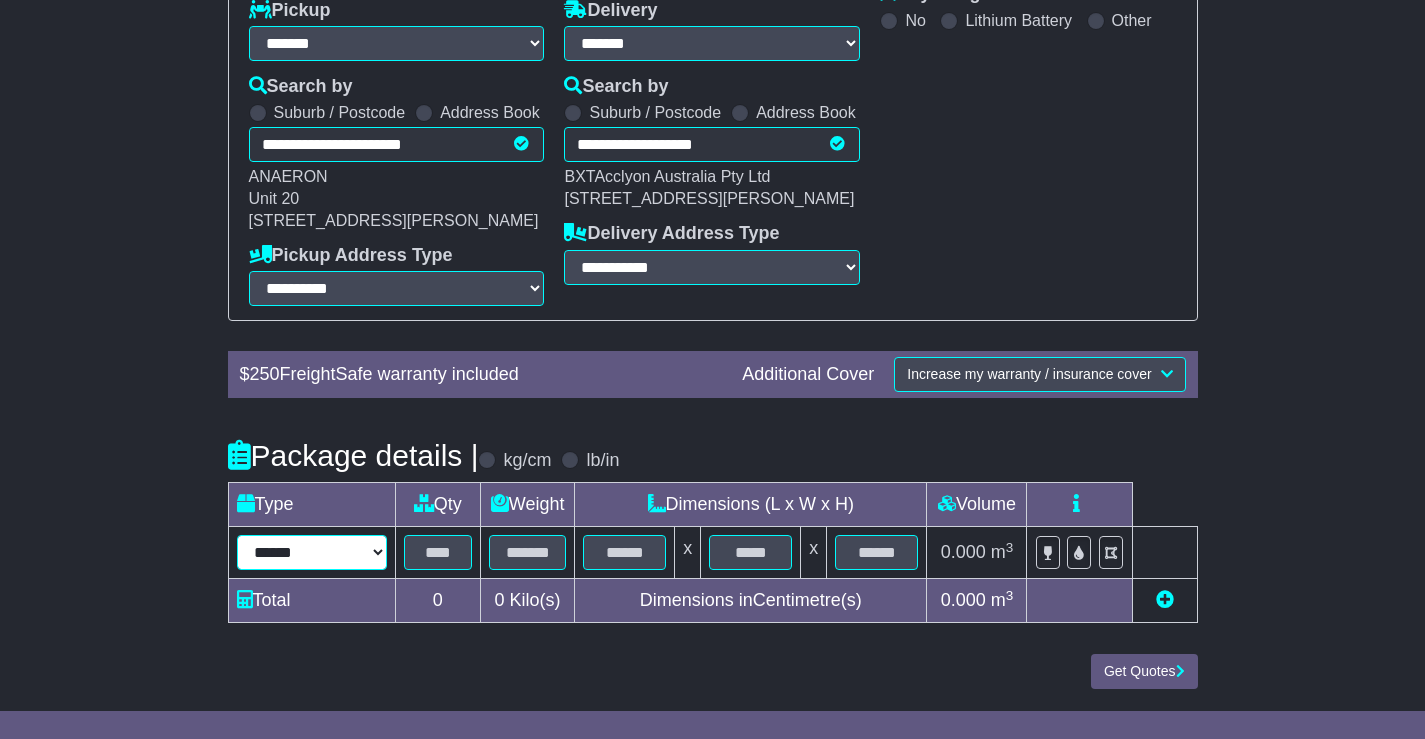 click on "****** ****** *** ******** ***** **** **** ****** *** *******" at bounding box center (312, 552) 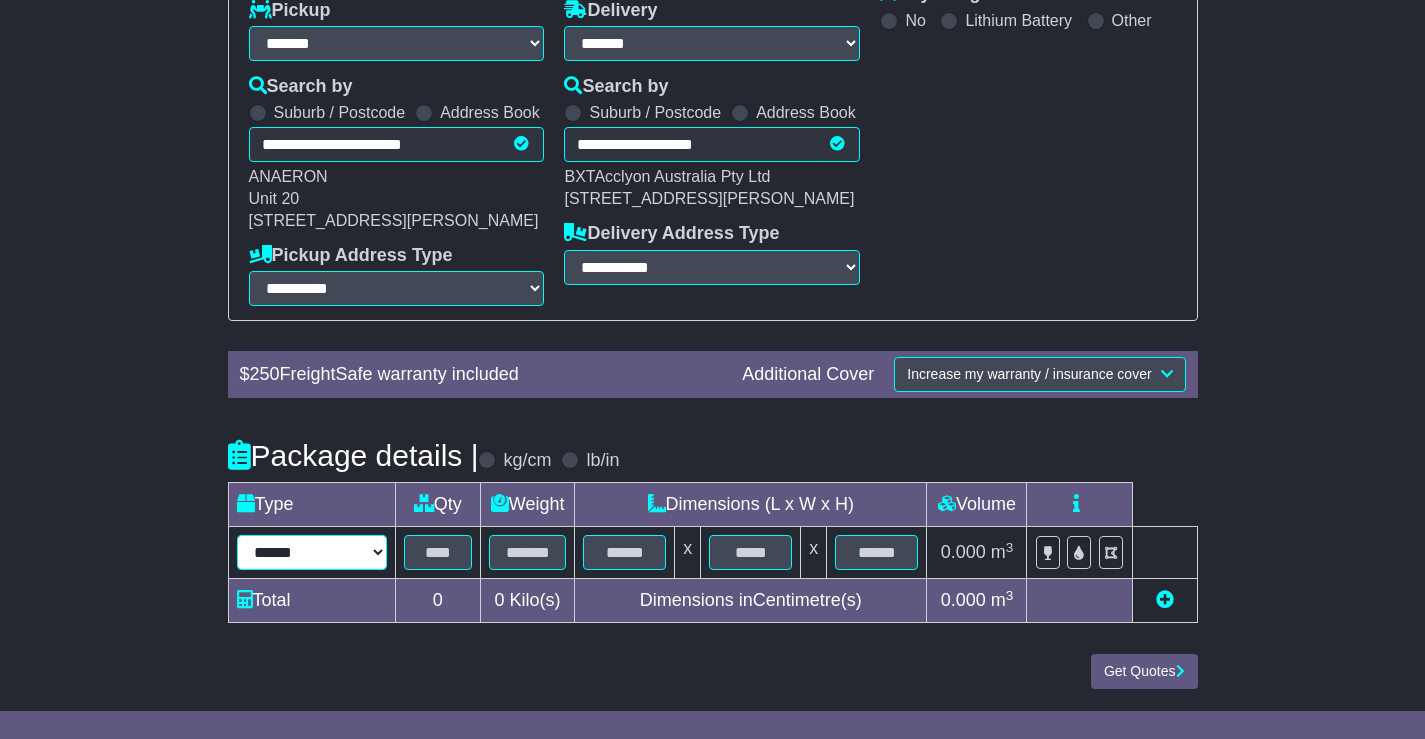 select on "***" 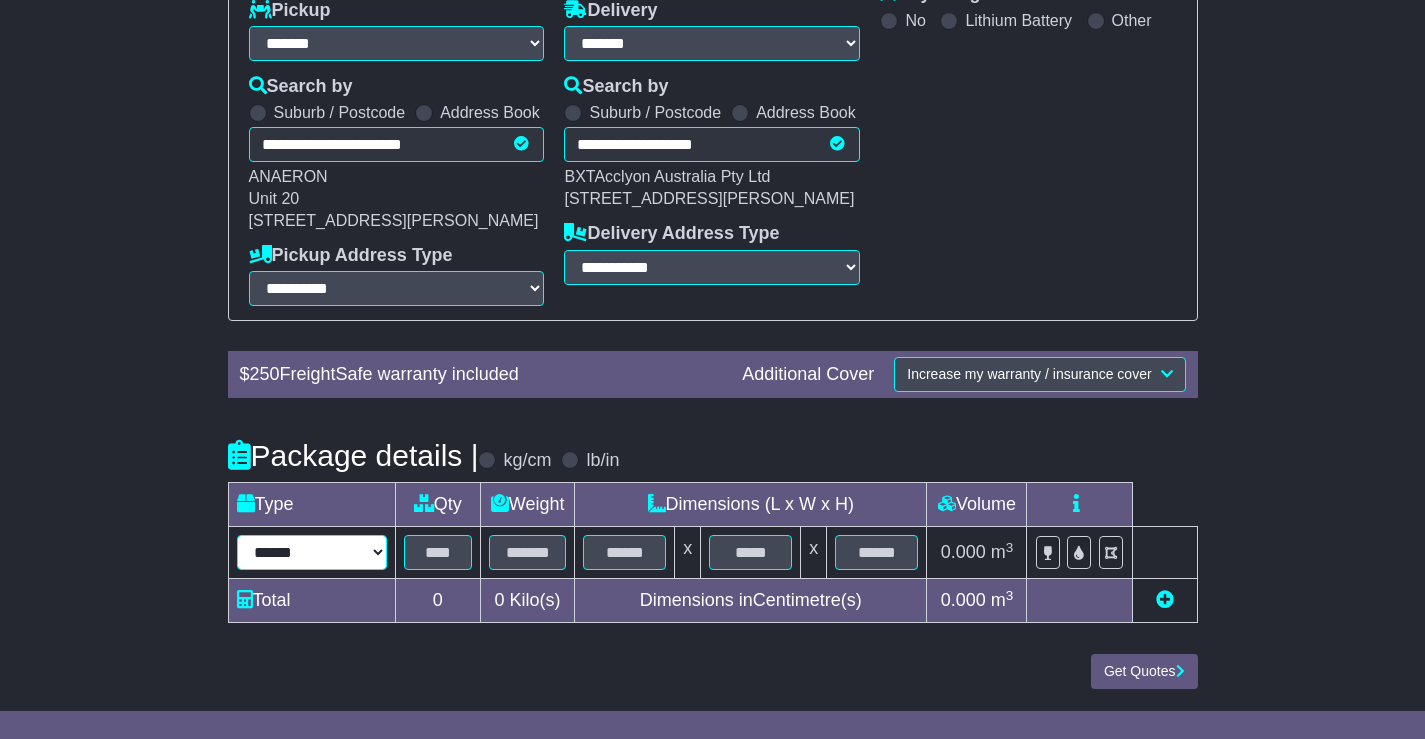 click on "****** ****** *** ******** ***** **** **** ****** *** *******" at bounding box center (312, 552) 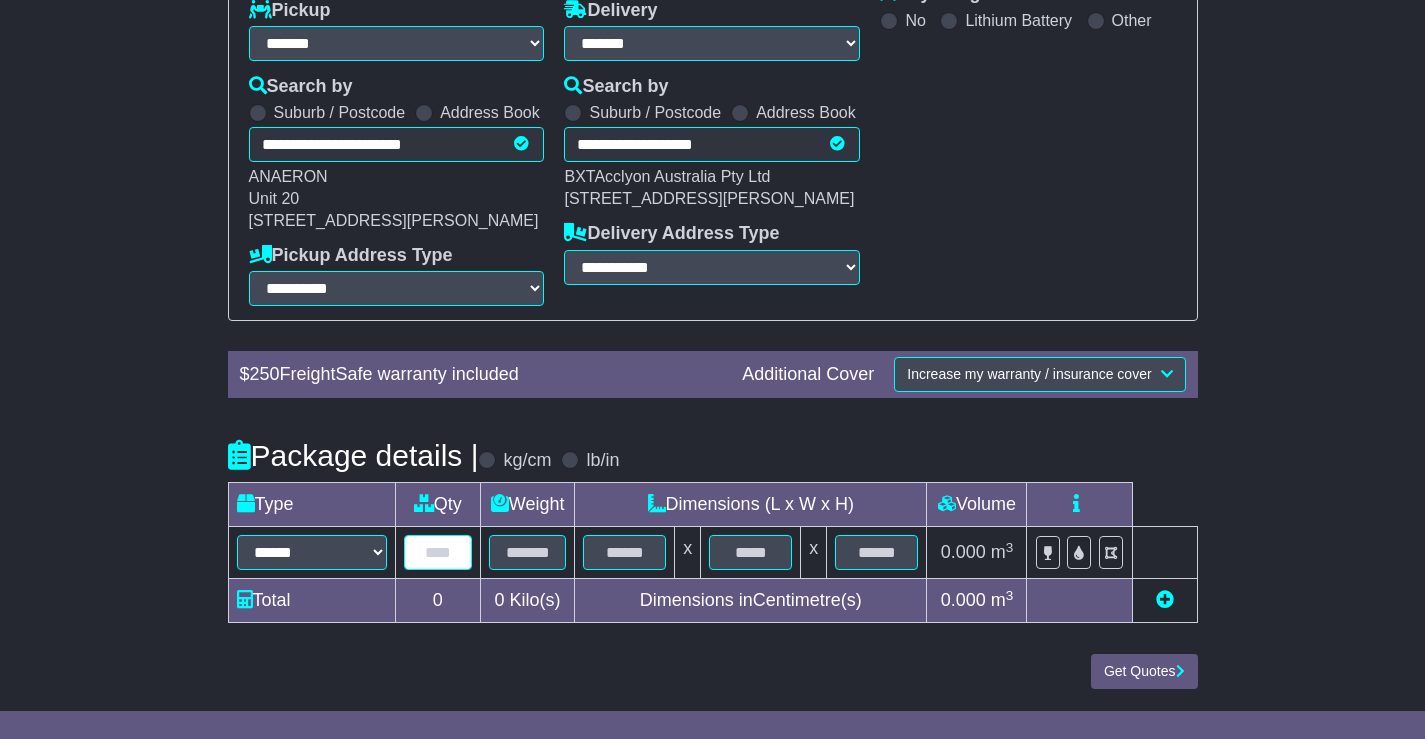 click at bounding box center [438, 552] 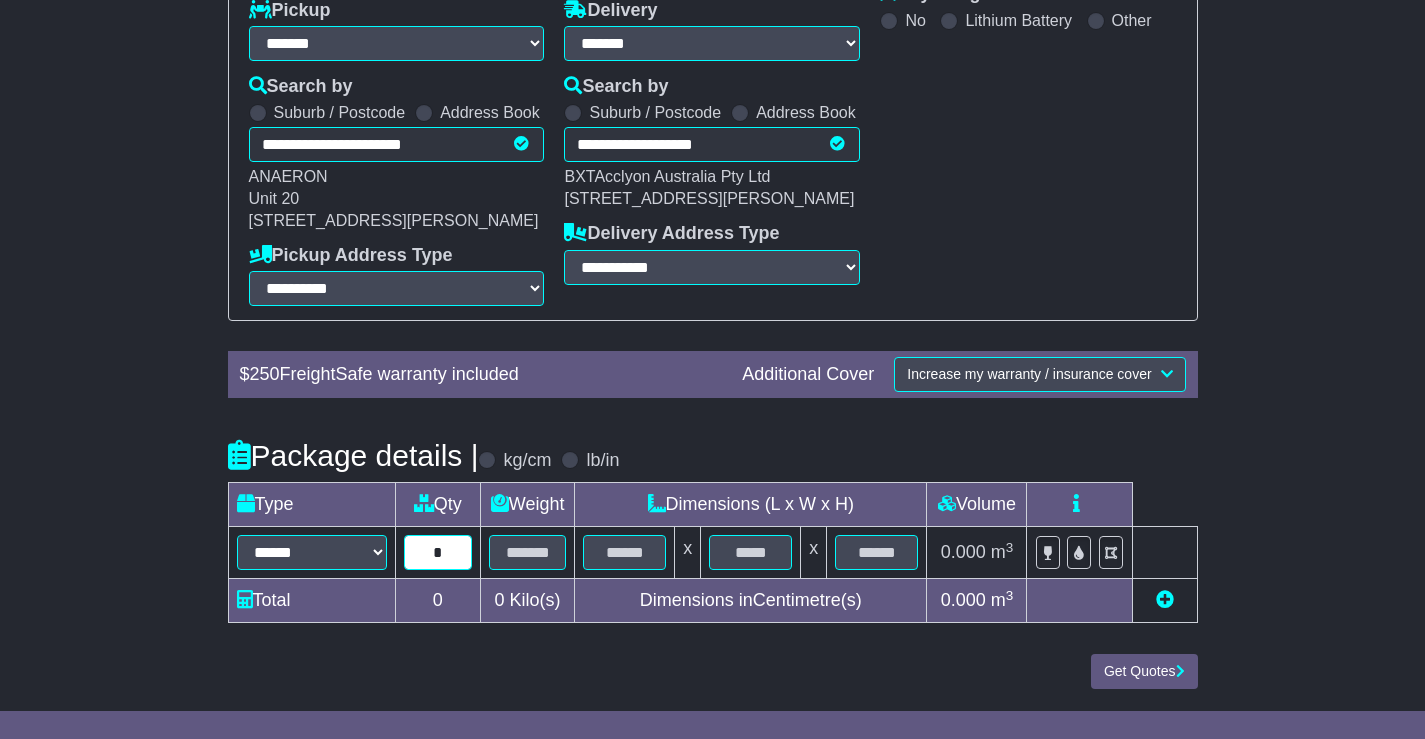 type on "*" 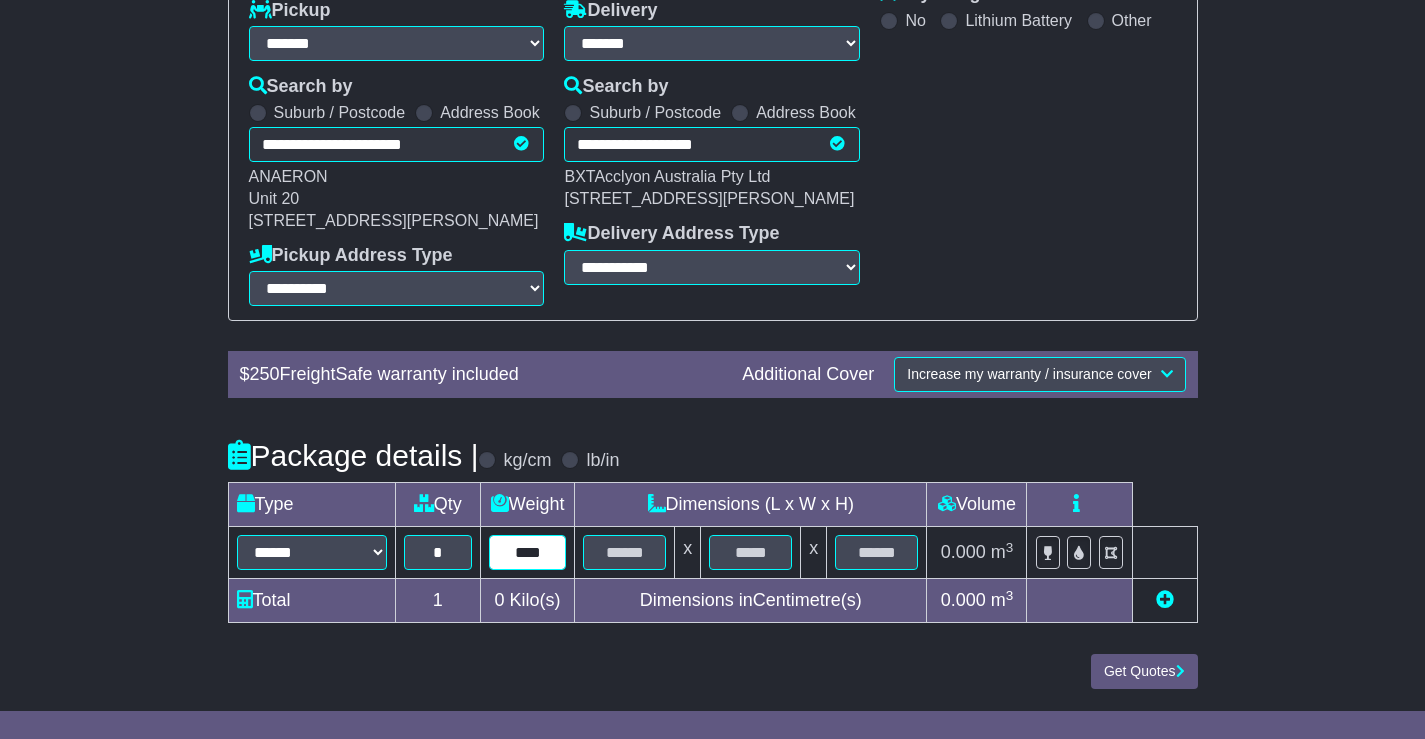 type on "****" 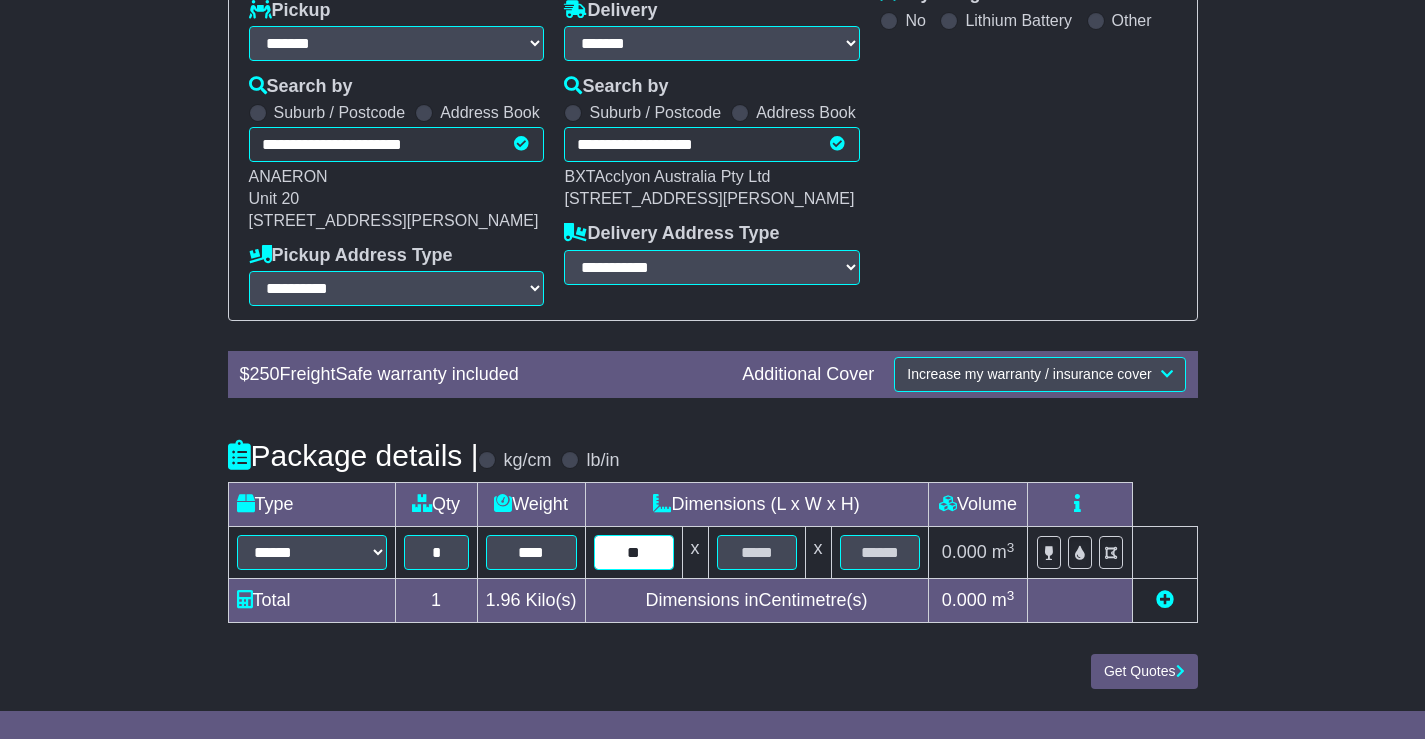 type on "**" 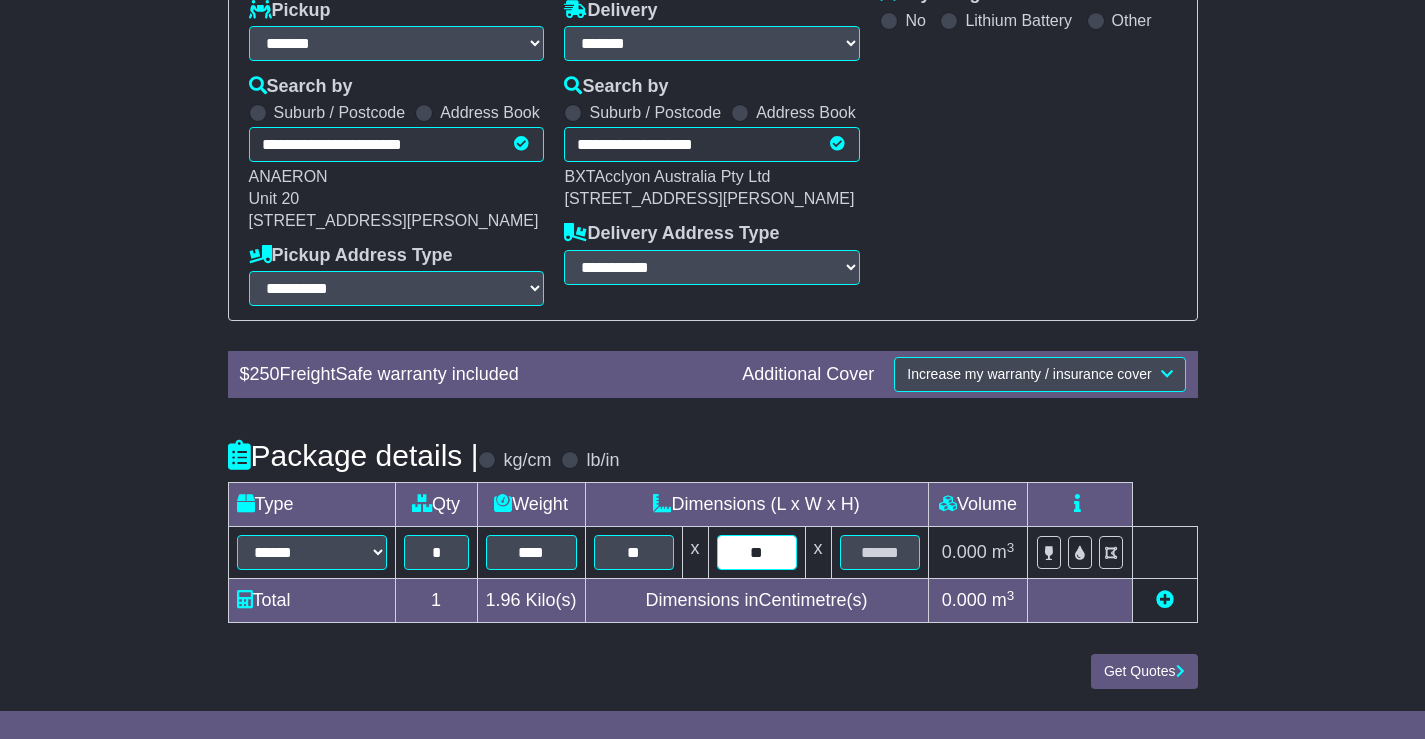 type on "**" 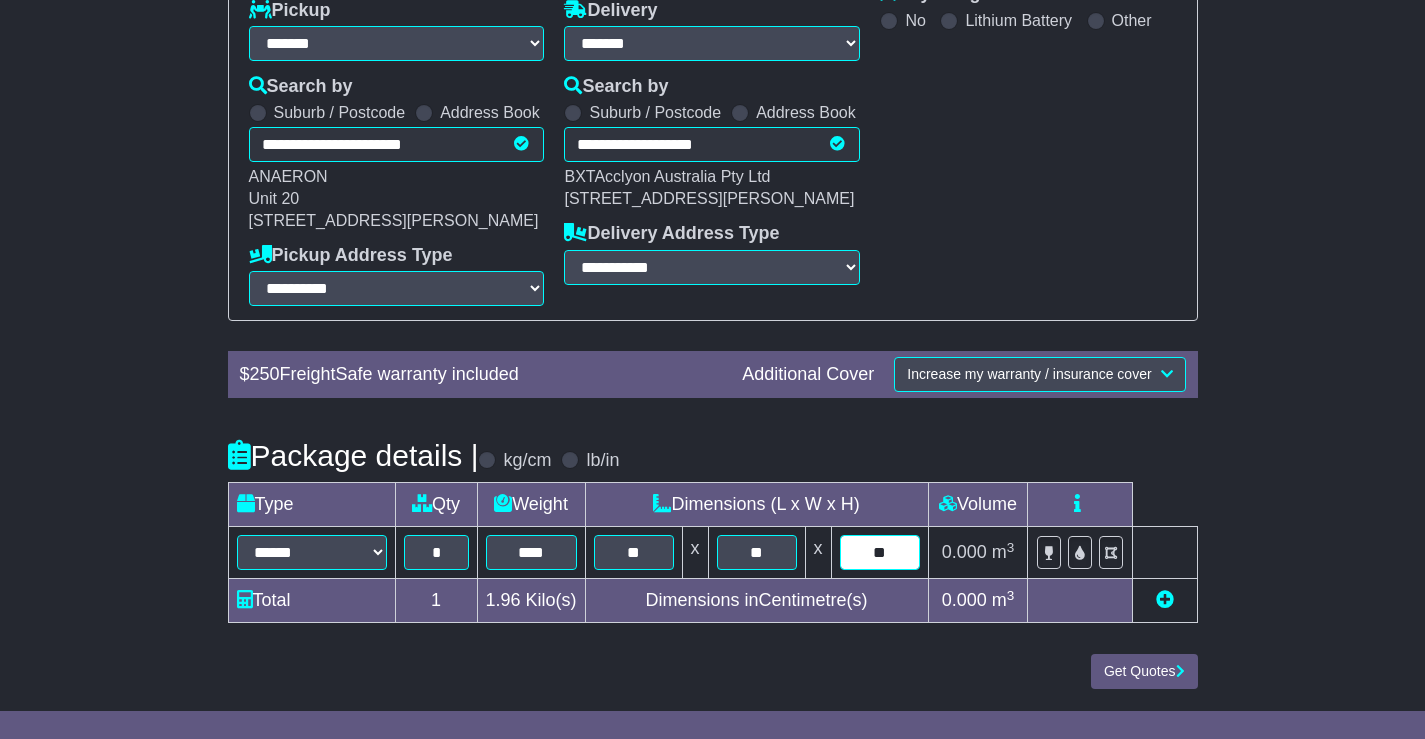 type on "**" 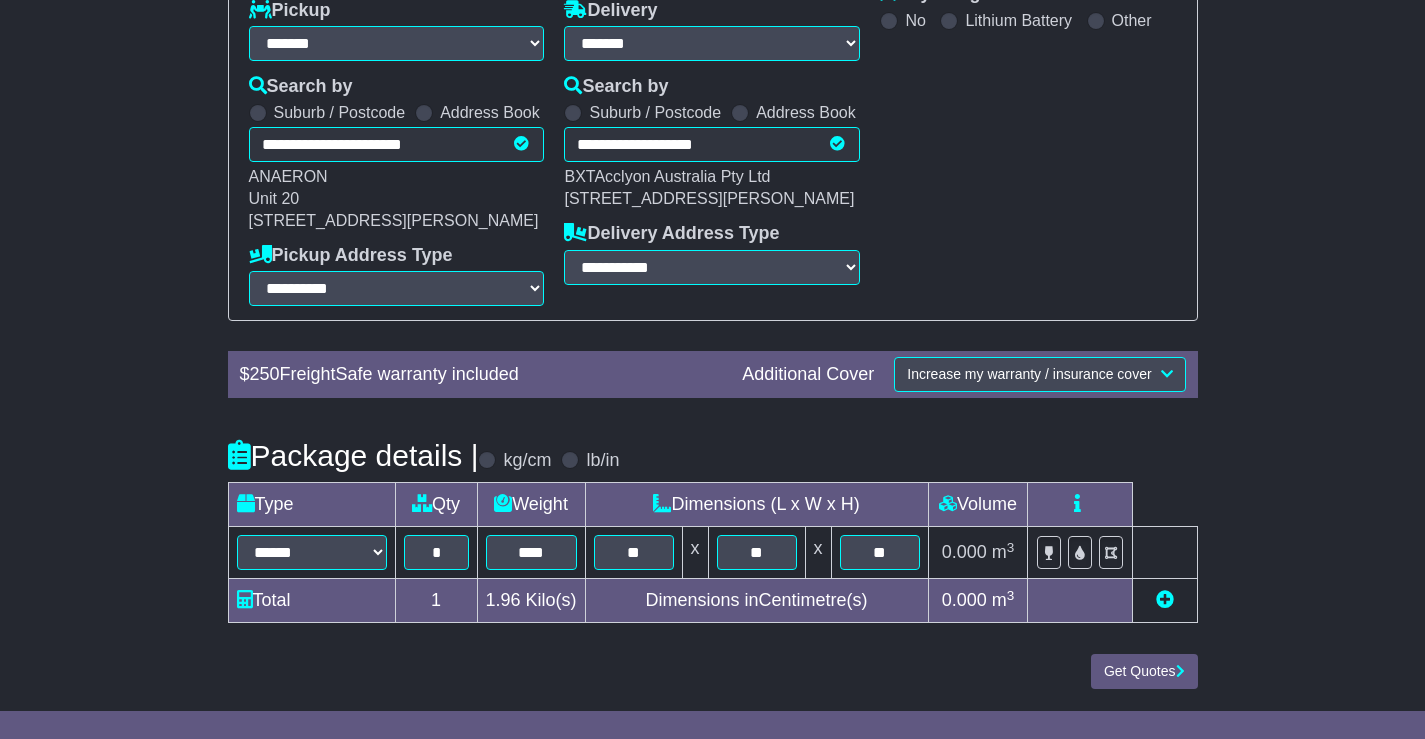 click on "**********" at bounding box center (713, 253) 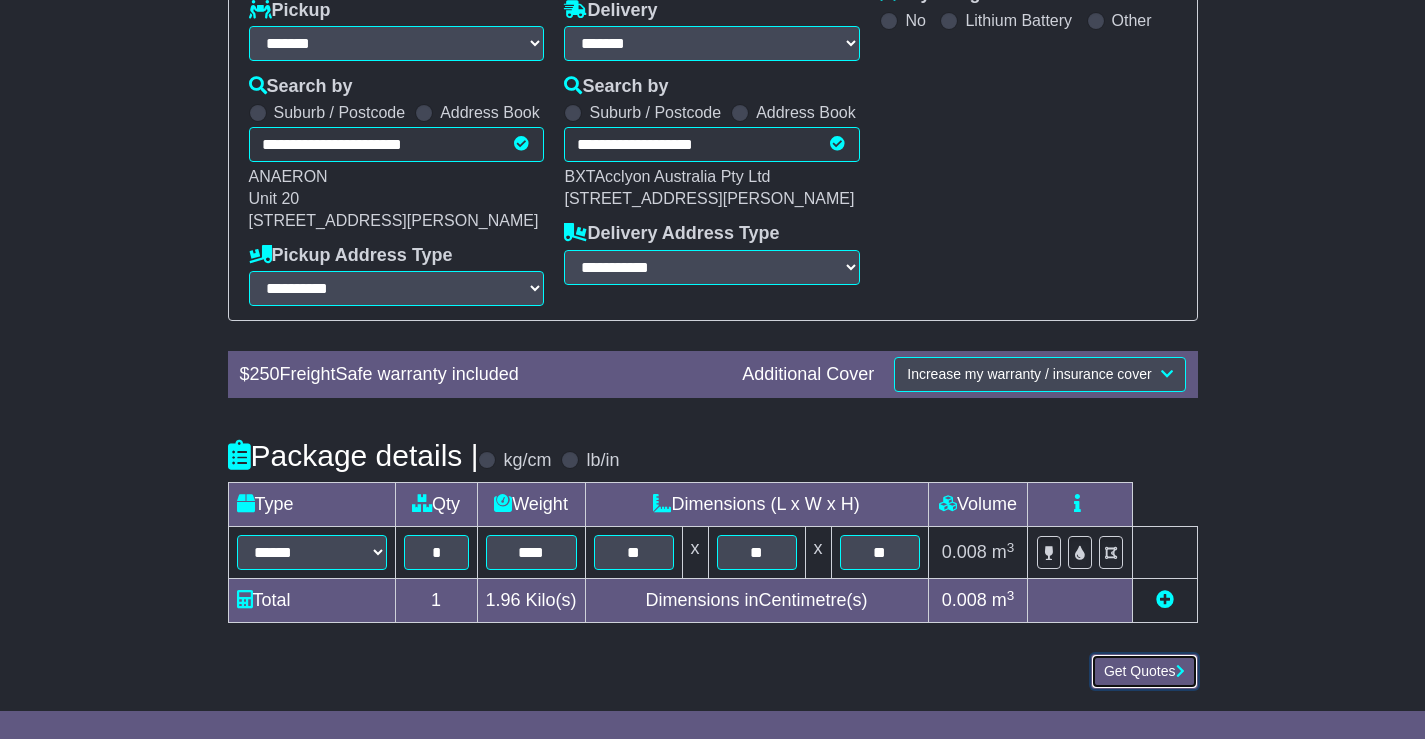 click on "Get Quotes" at bounding box center [1144, 671] 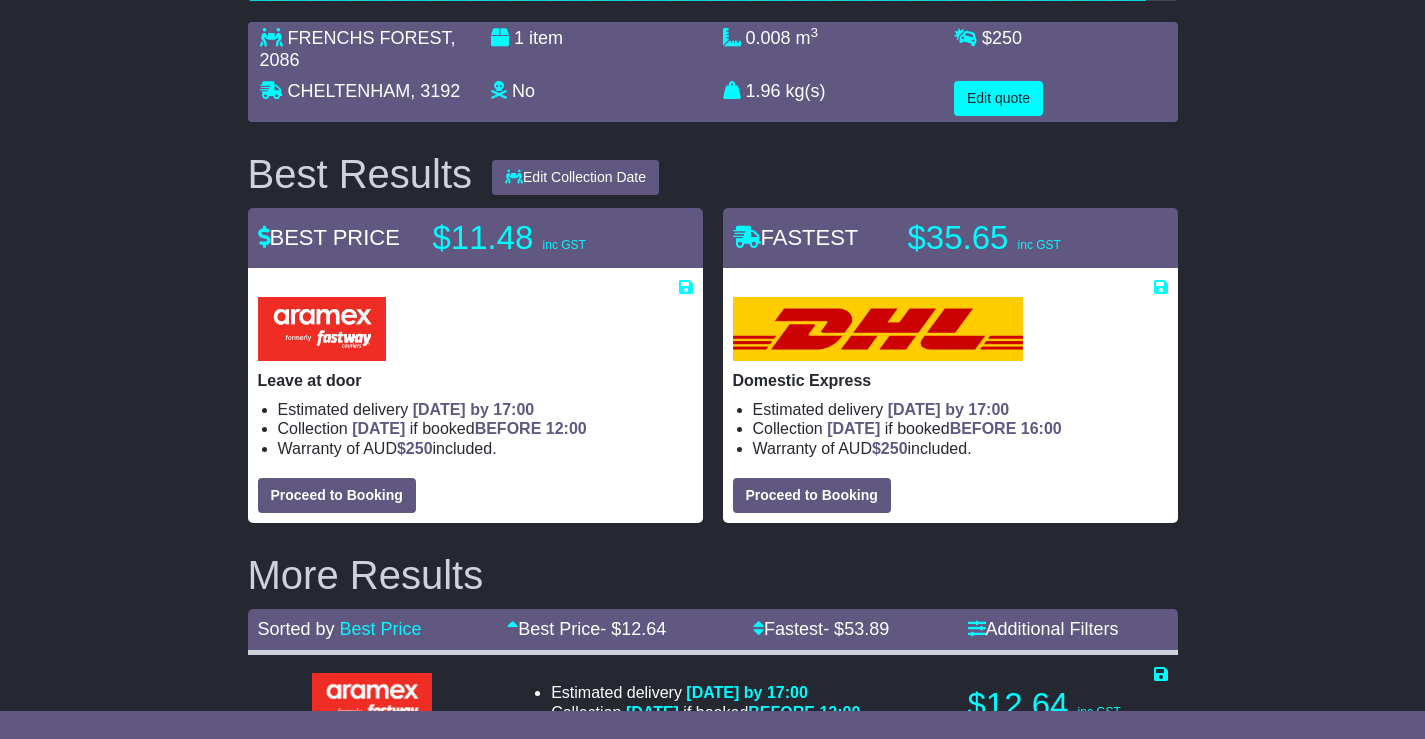 scroll, scrollTop: 300, scrollLeft: 0, axis: vertical 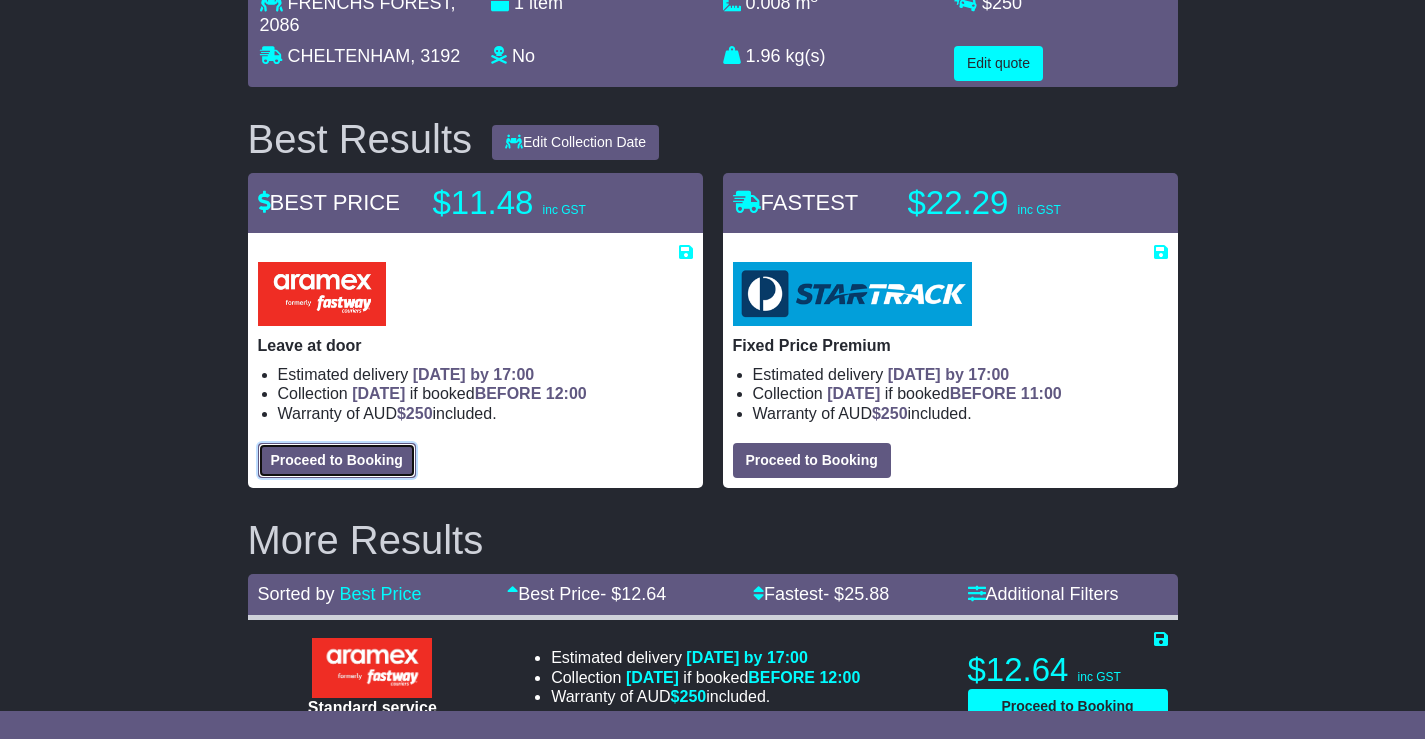 click on "Proceed to Booking" at bounding box center [337, 460] 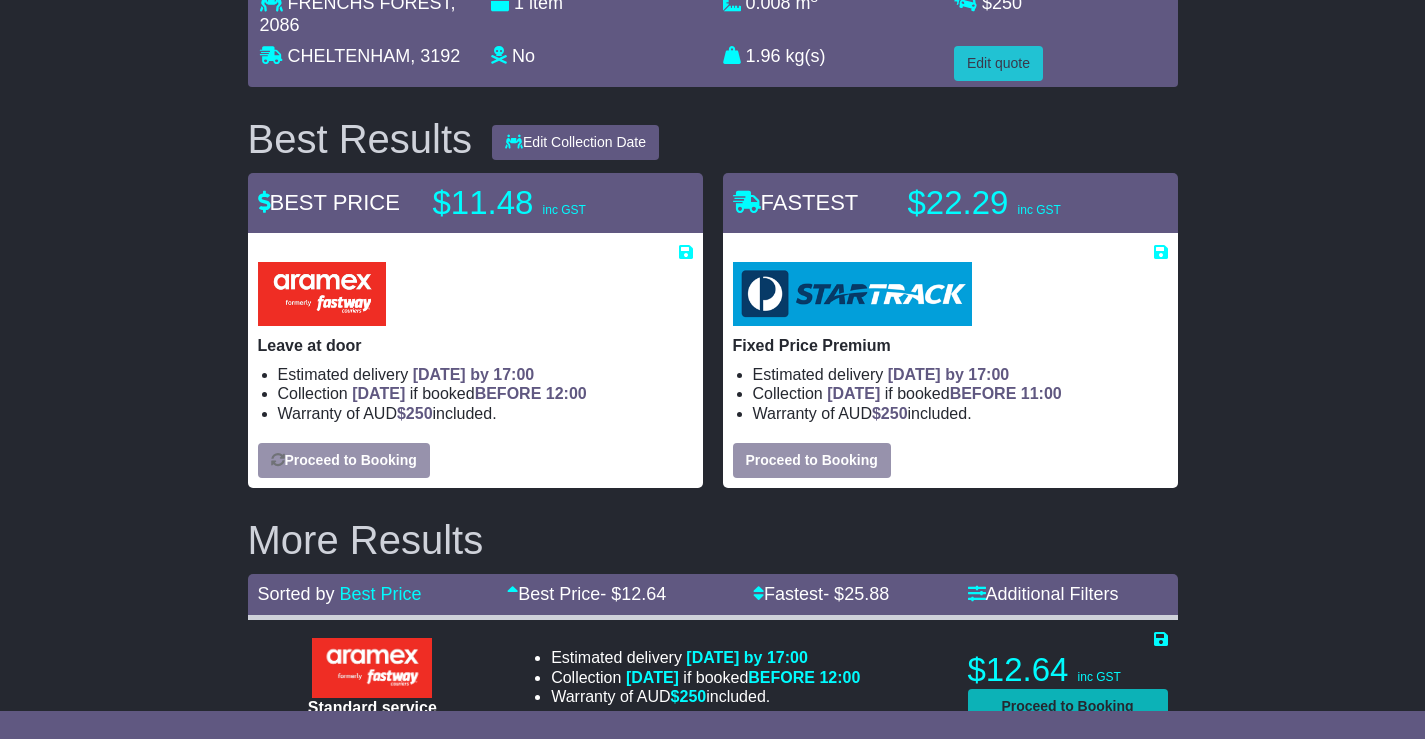 select on "***" 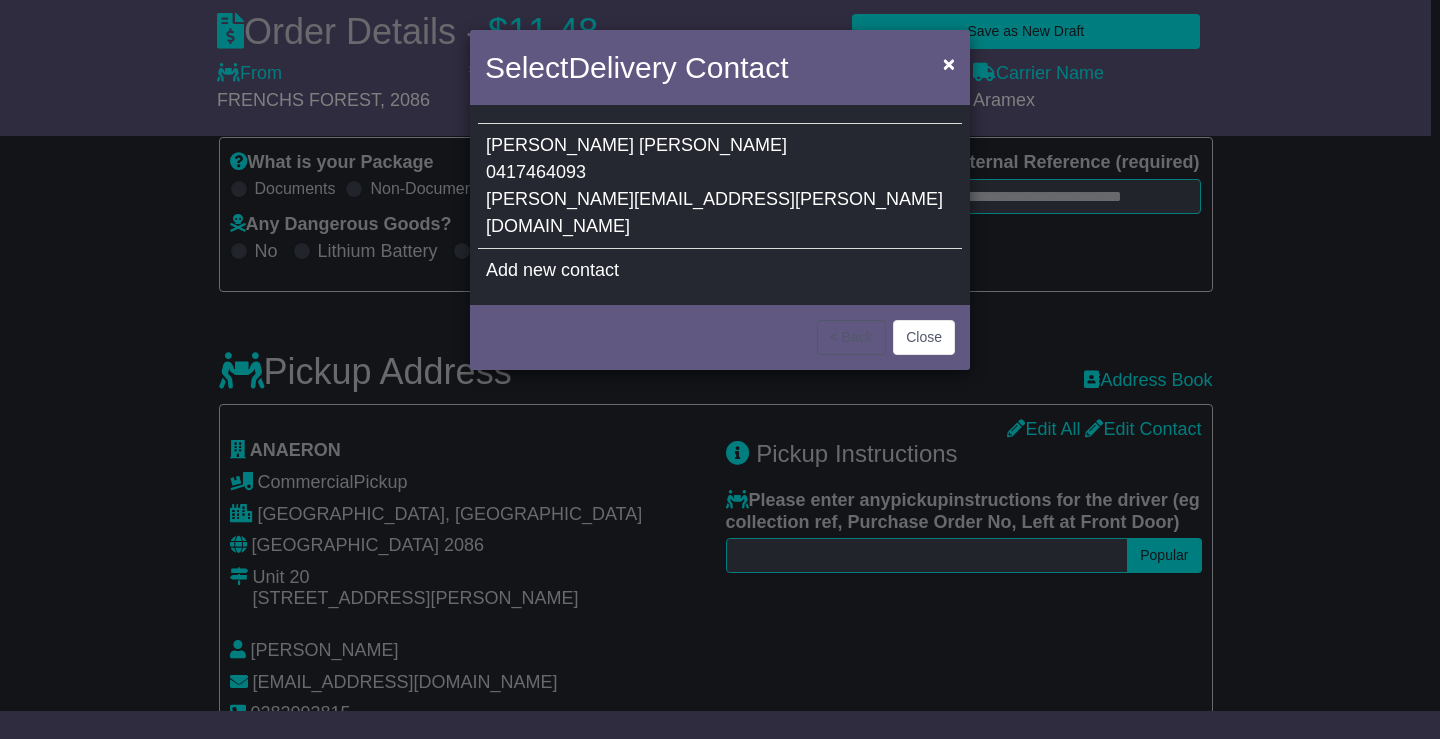 select 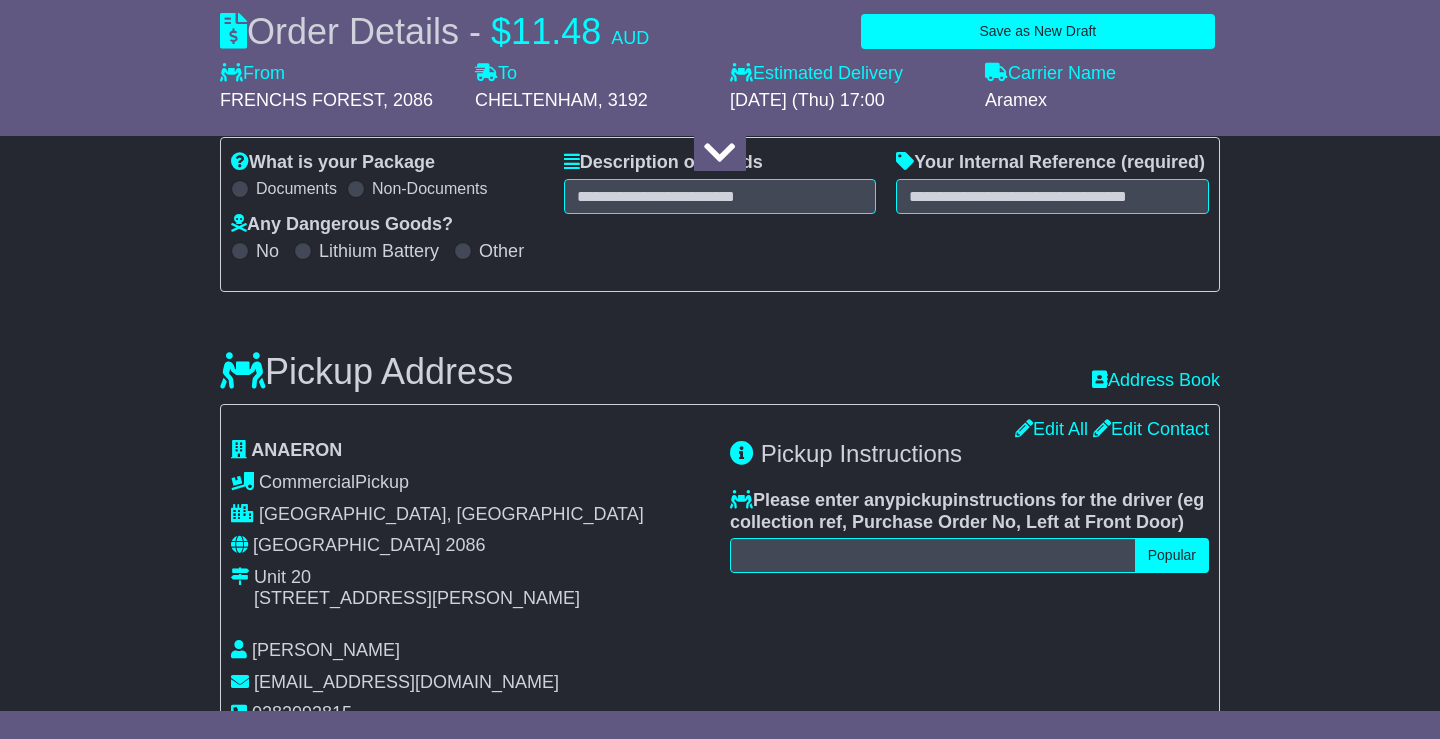 click at bounding box center [720, 153] 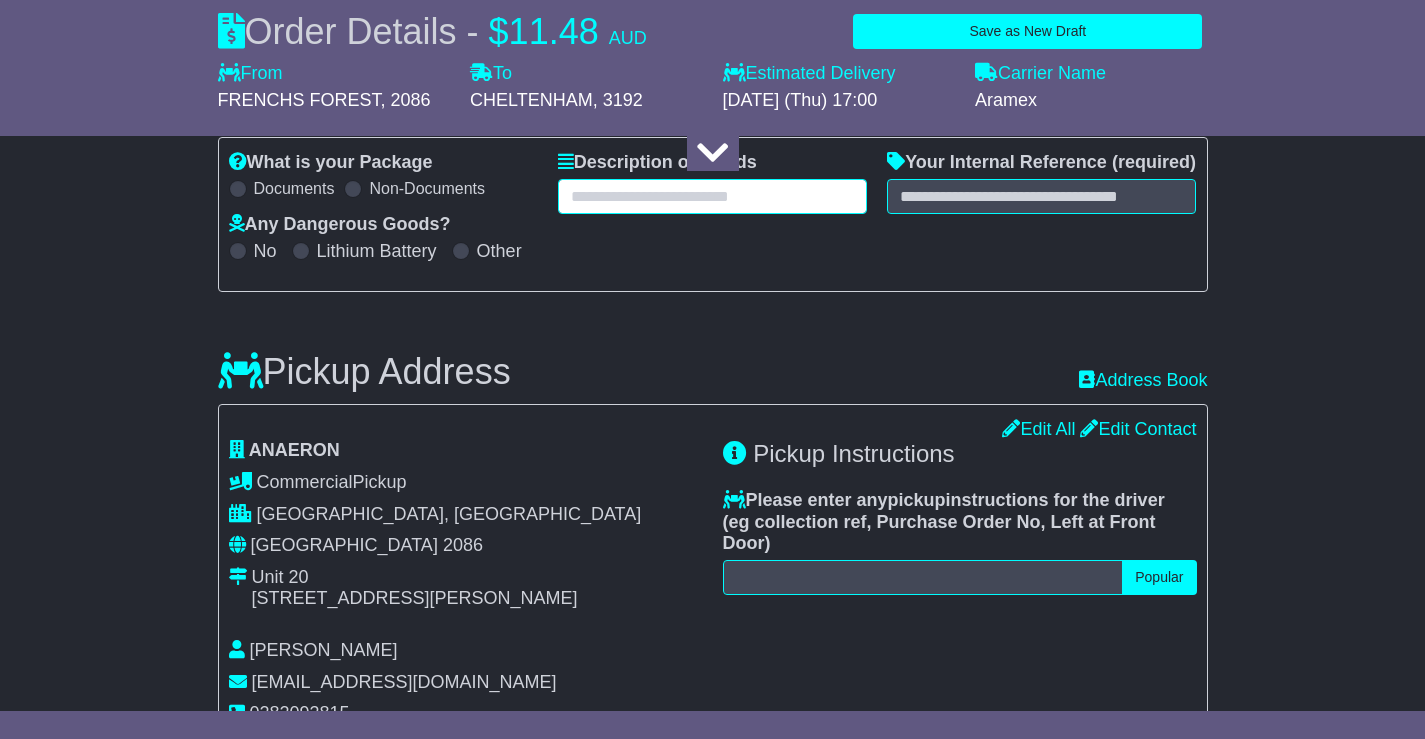 click at bounding box center (712, 196) 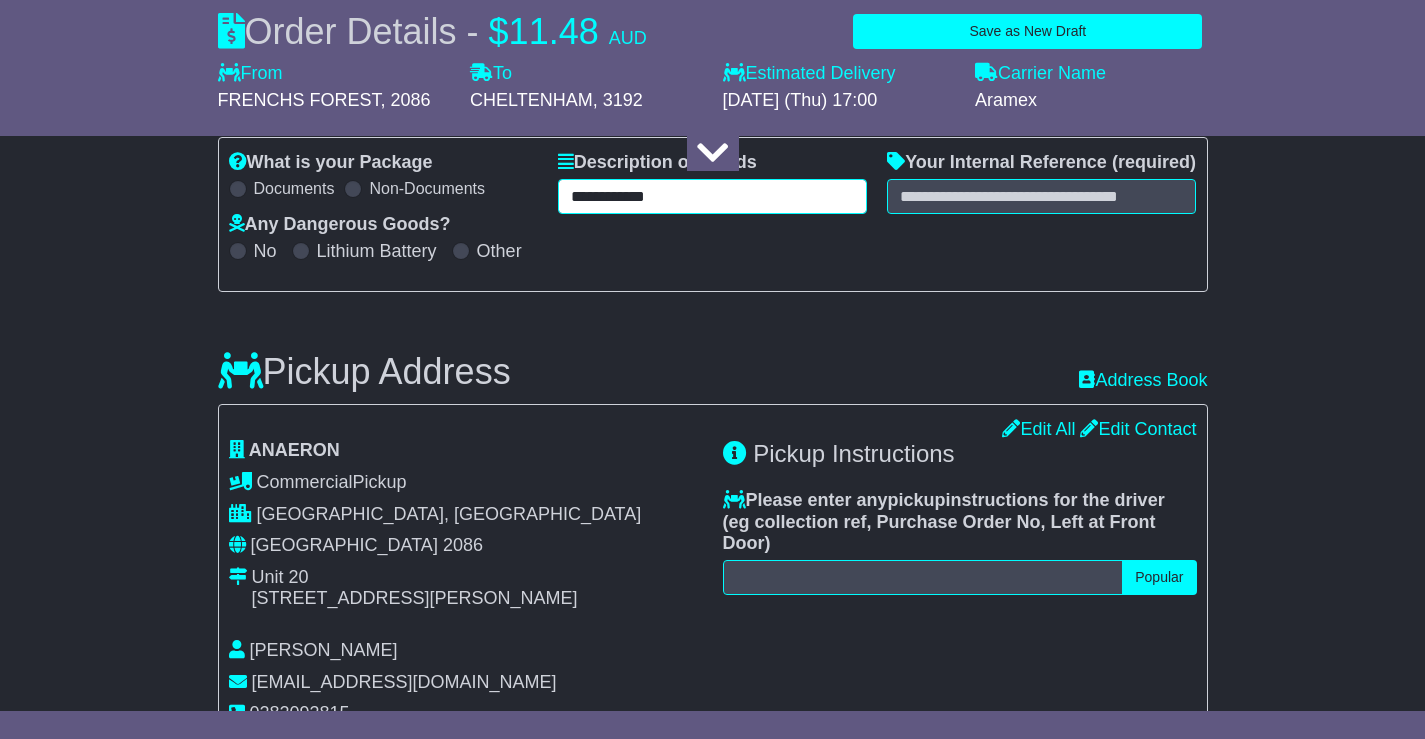 type on "**********" 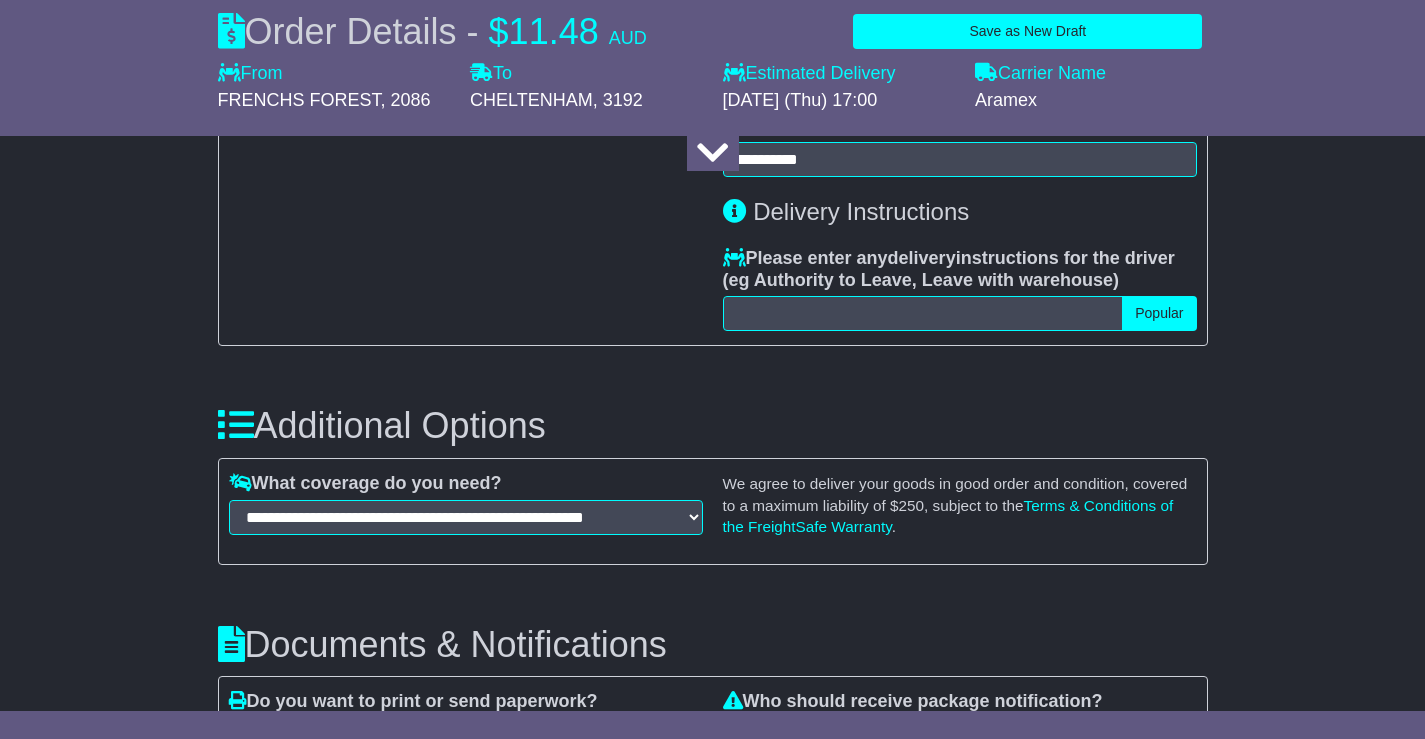 scroll, scrollTop: 1700, scrollLeft: 0, axis: vertical 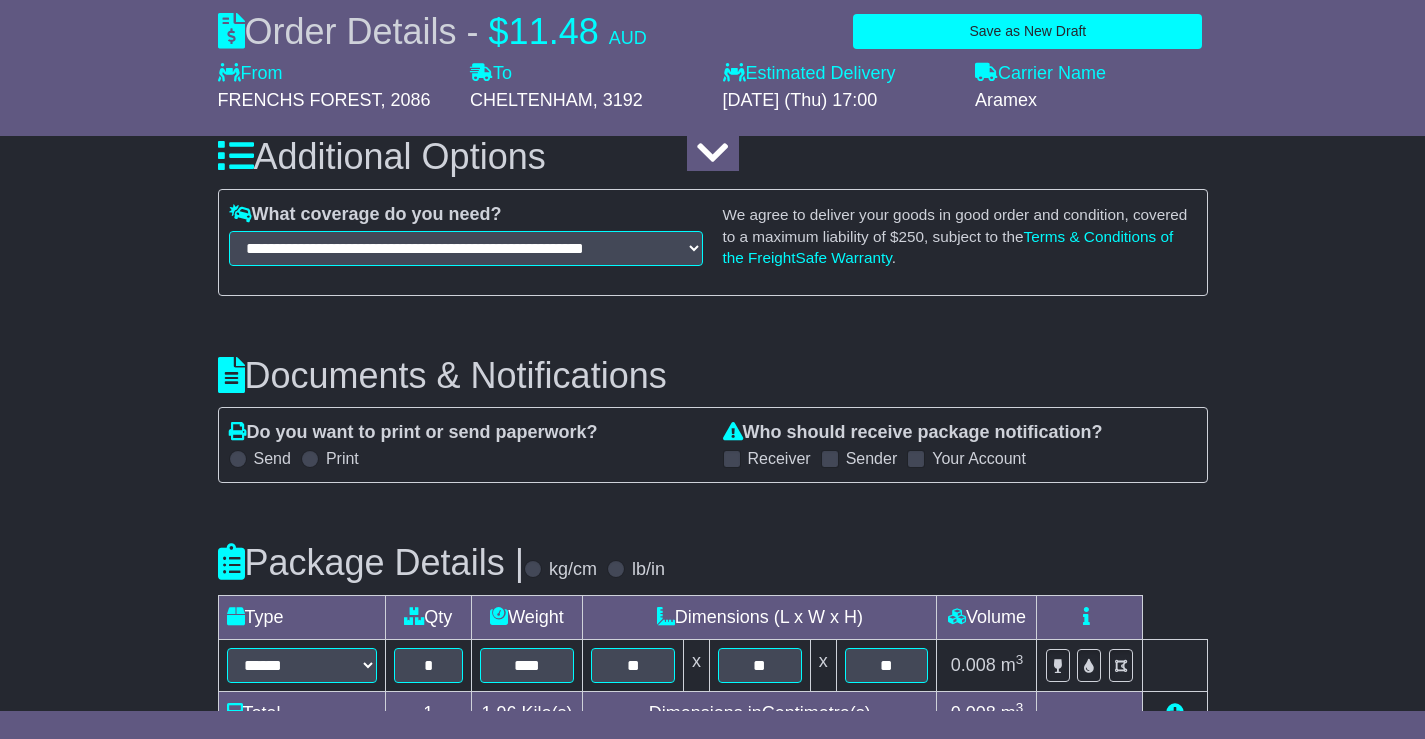 type on "**********" 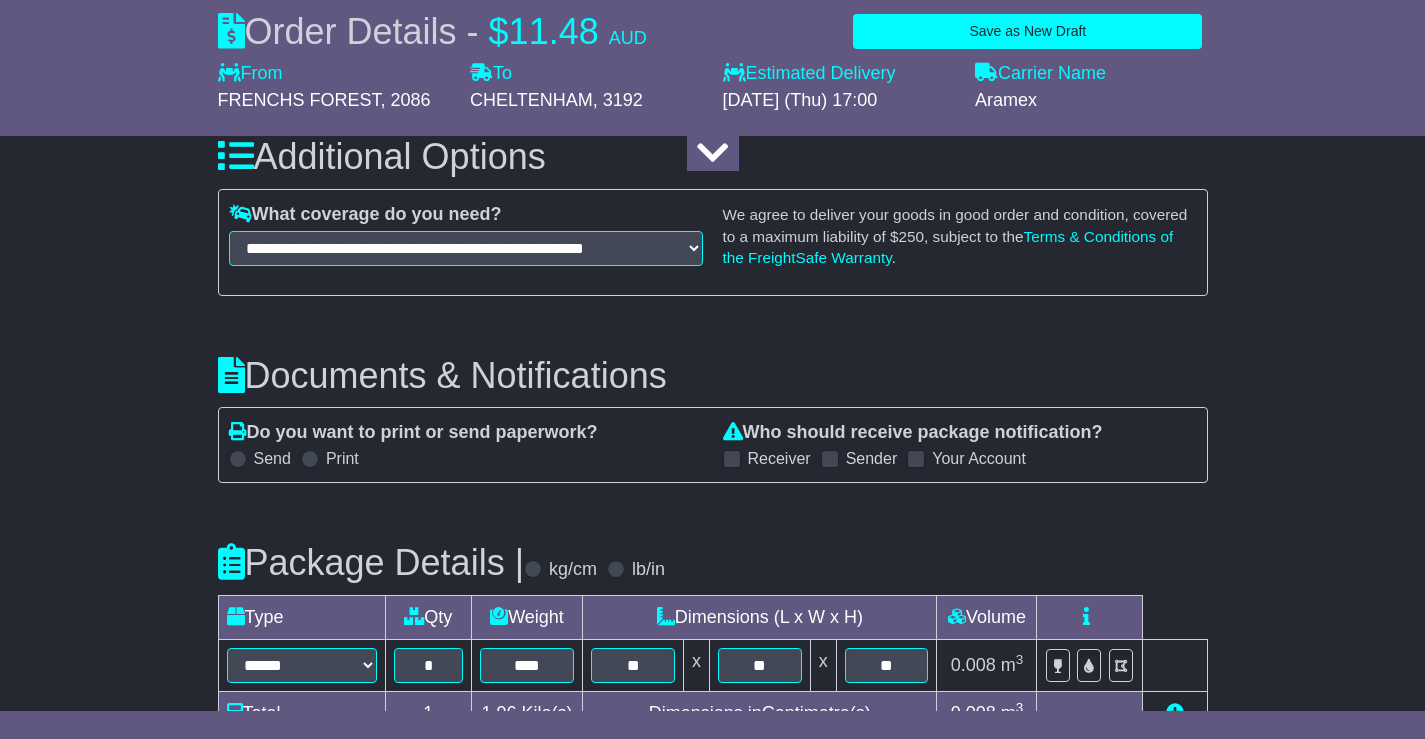 click at bounding box center (830, 459) 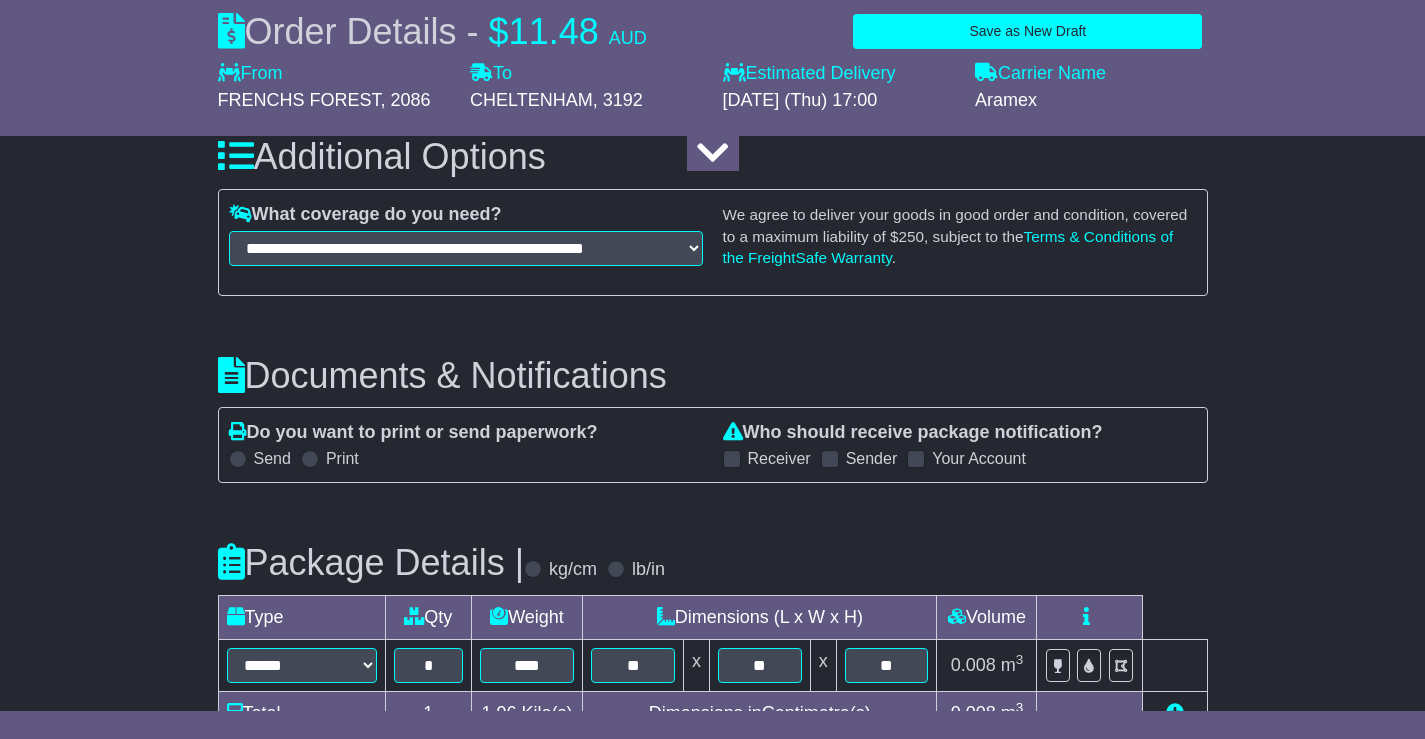 drag, startPoint x: 915, startPoint y: 480, endPoint x: 915, endPoint y: 553, distance: 73 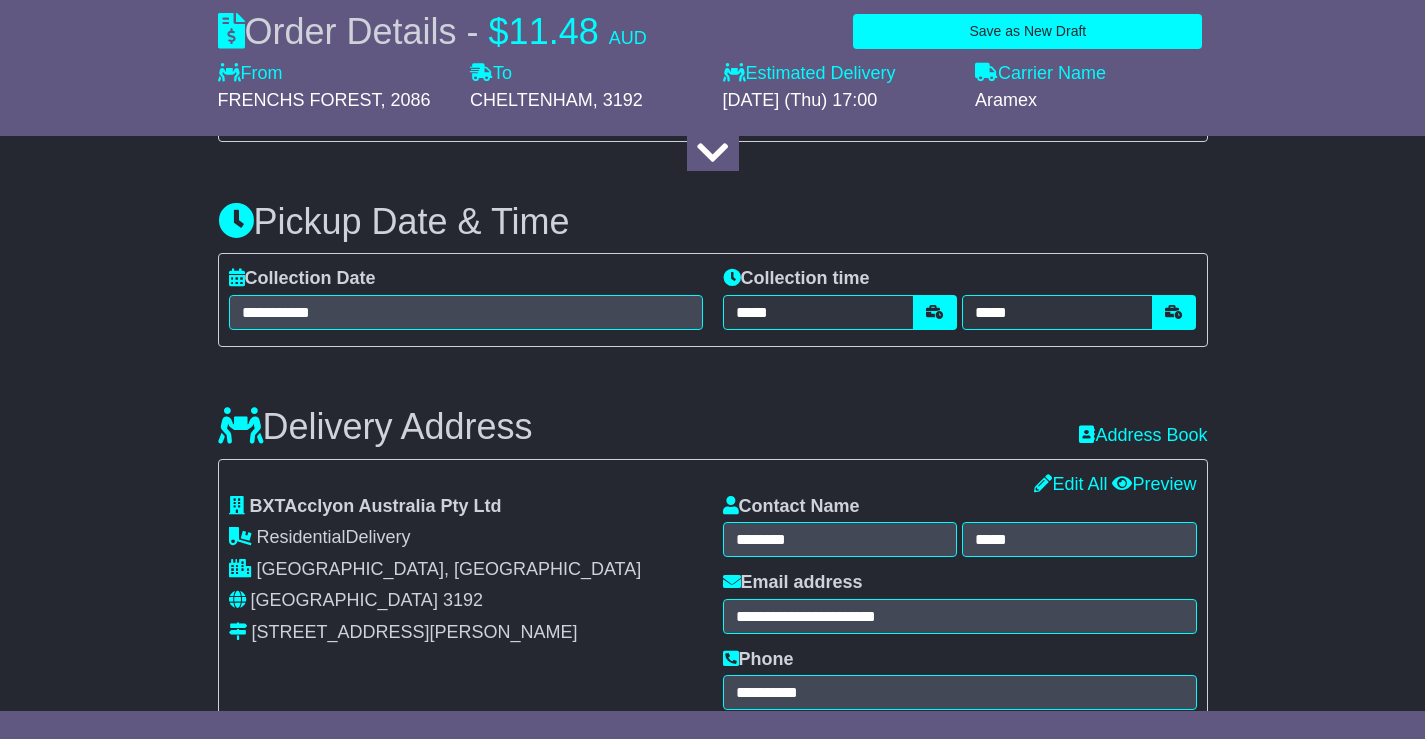 scroll, scrollTop: 887, scrollLeft: 0, axis: vertical 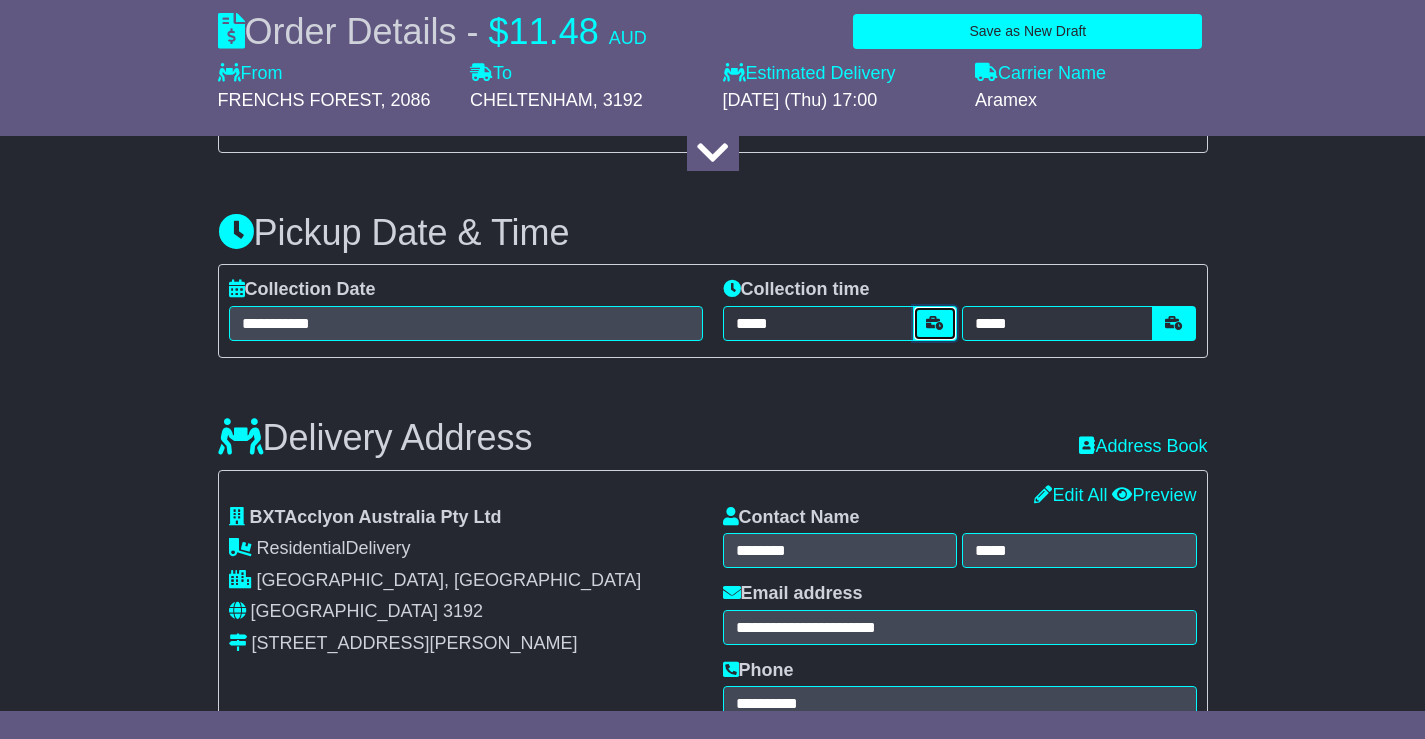 click at bounding box center [935, 323] 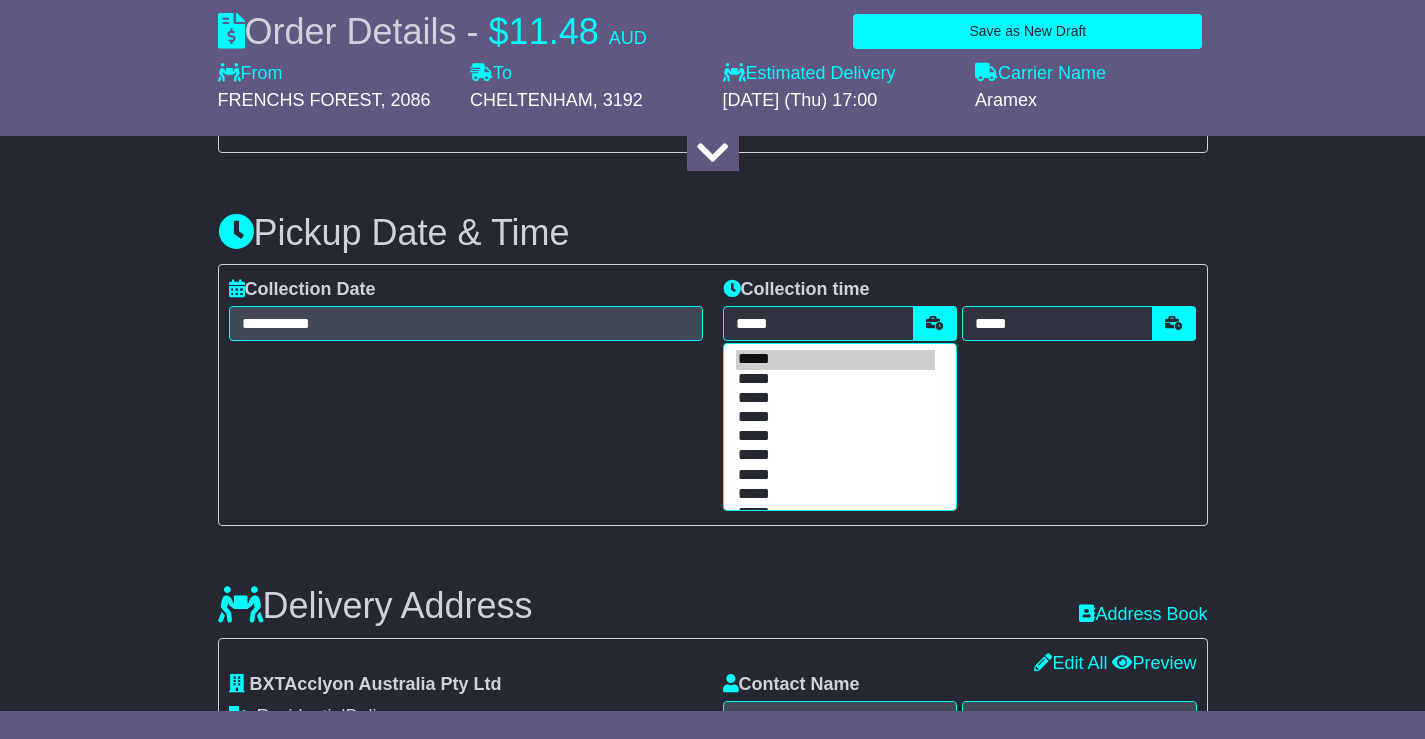 click on "*****" at bounding box center [835, 359] 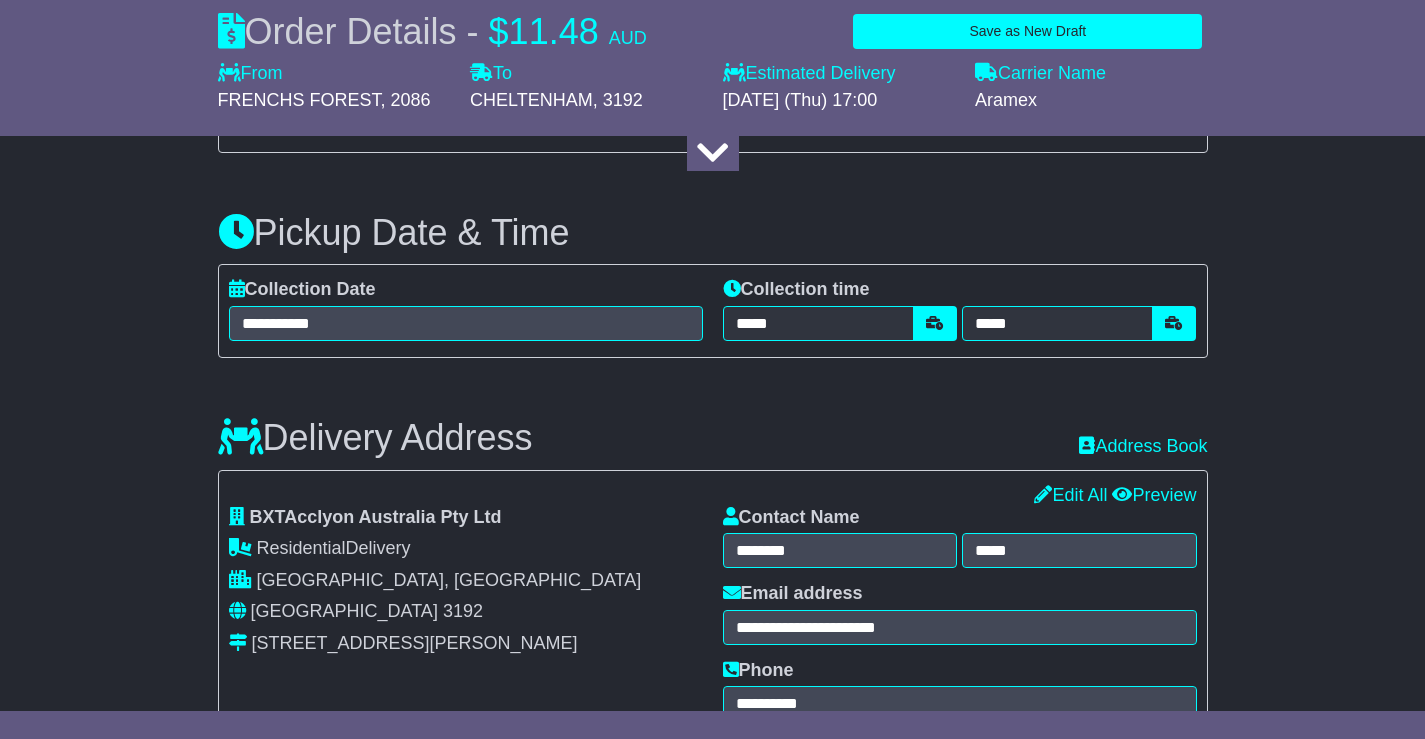 click on "Delivery Address
Recent:
Address Book" at bounding box center (713, 423) 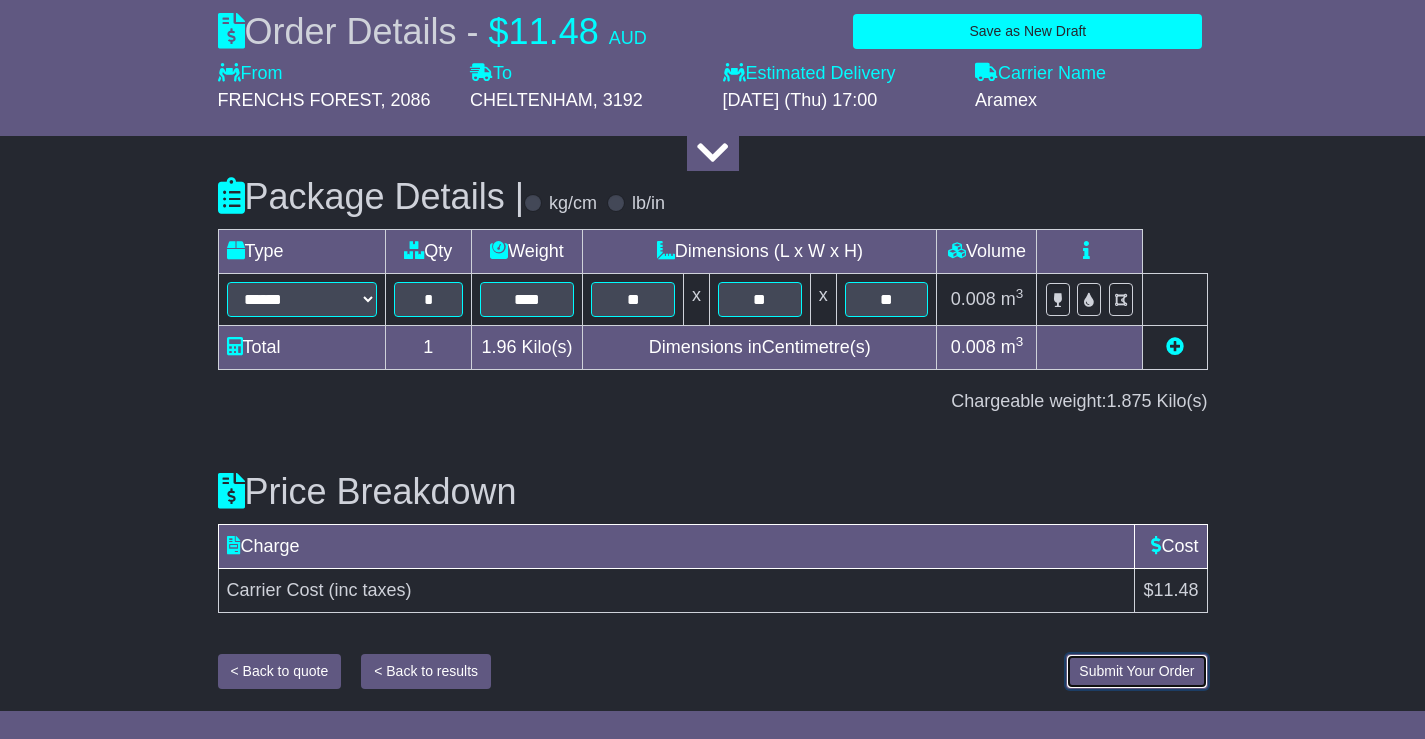 click on "Submit Your Order" at bounding box center [1136, 671] 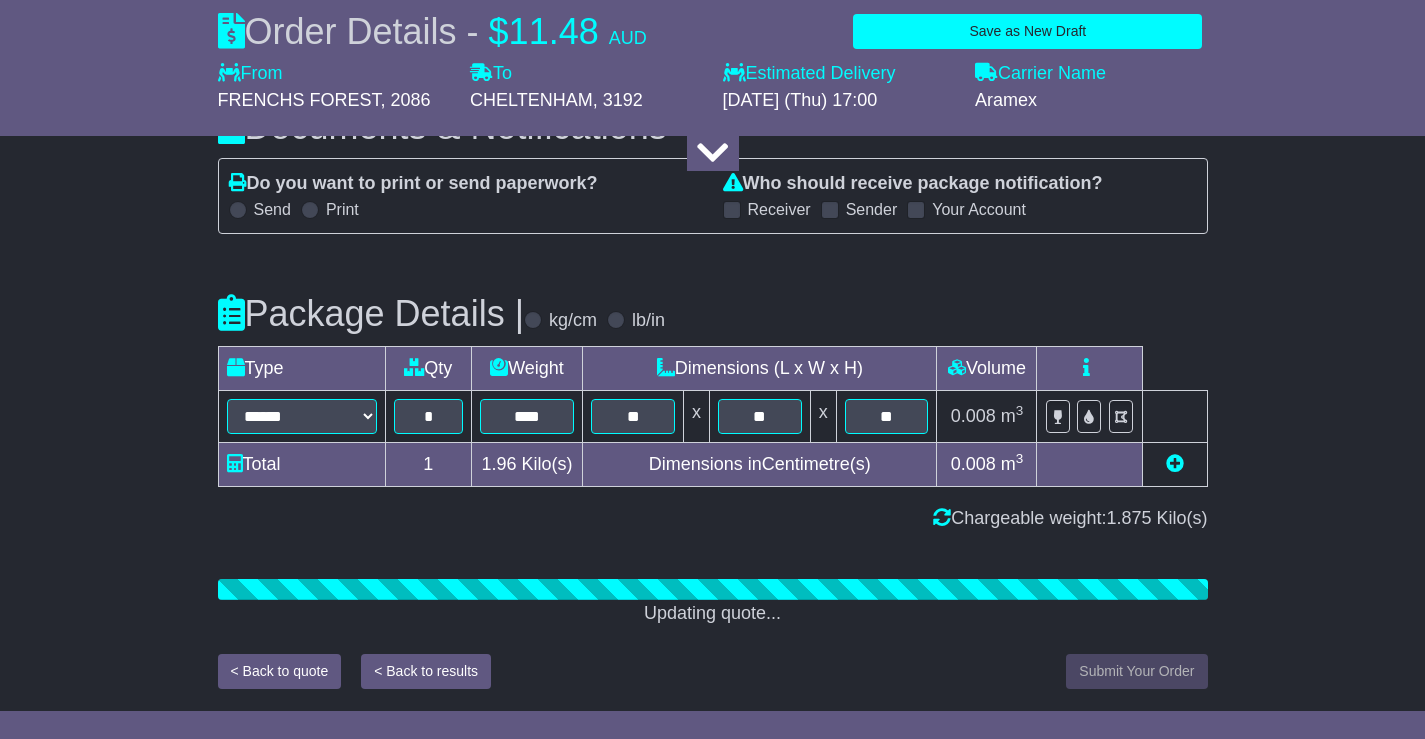 scroll, scrollTop: 2087, scrollLeft: 0, axis: vertical 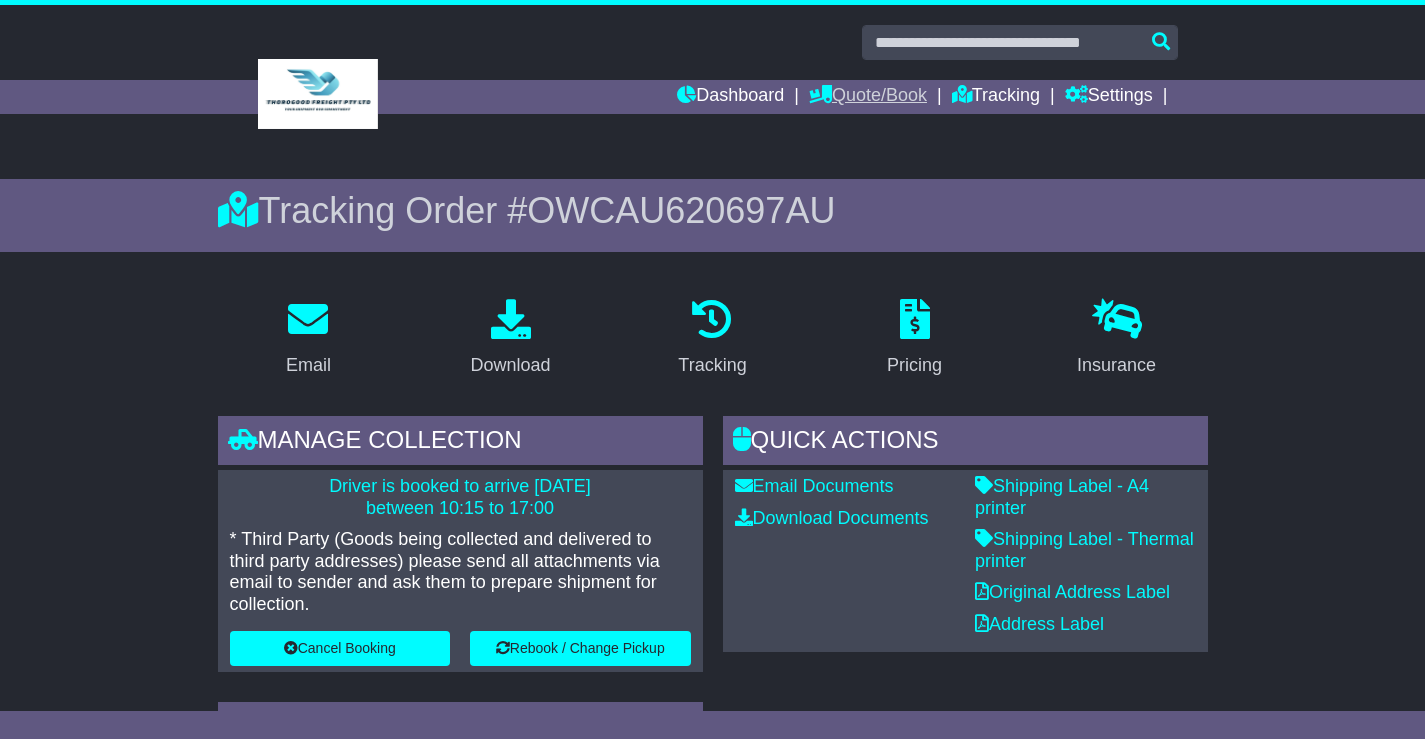 click on "Quote/Book" at bounding box center [868, 97] 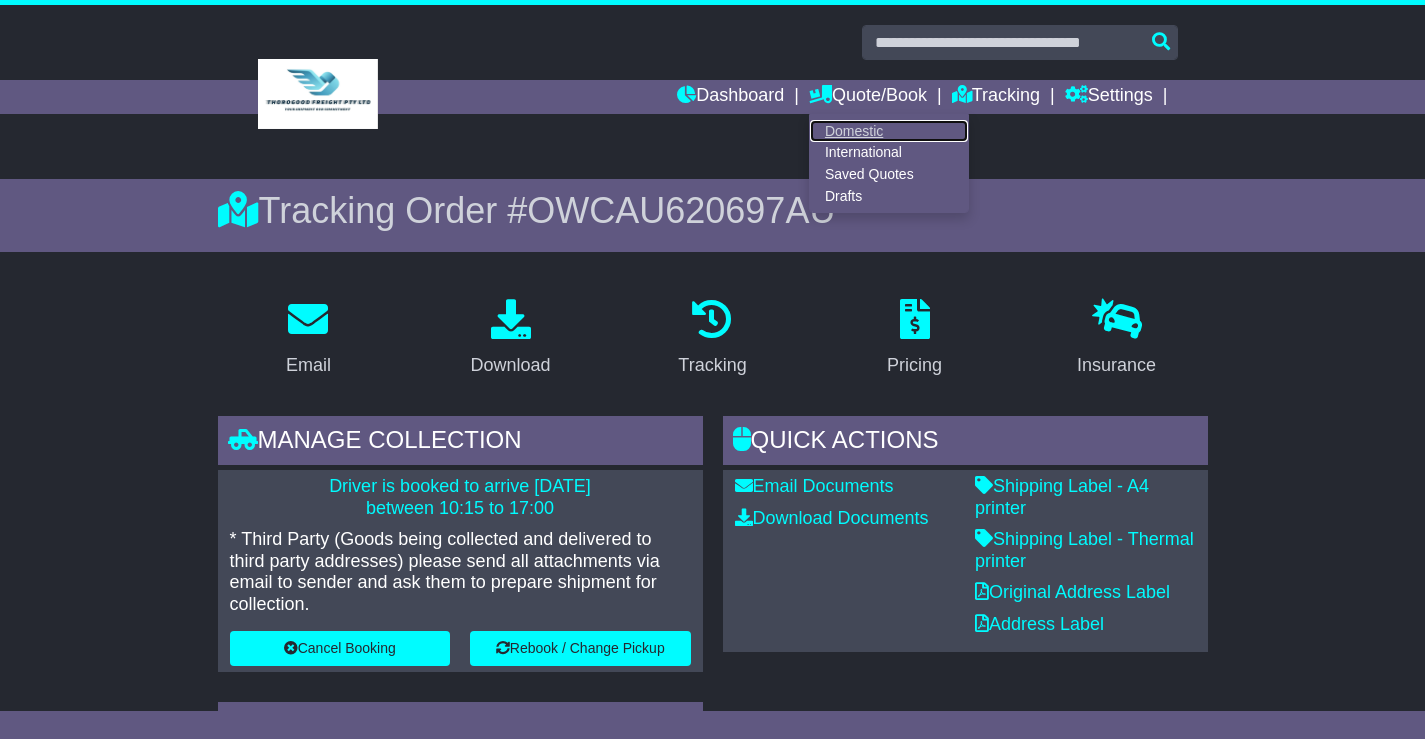 click on "Domestic" at bounding box center [889, 131] 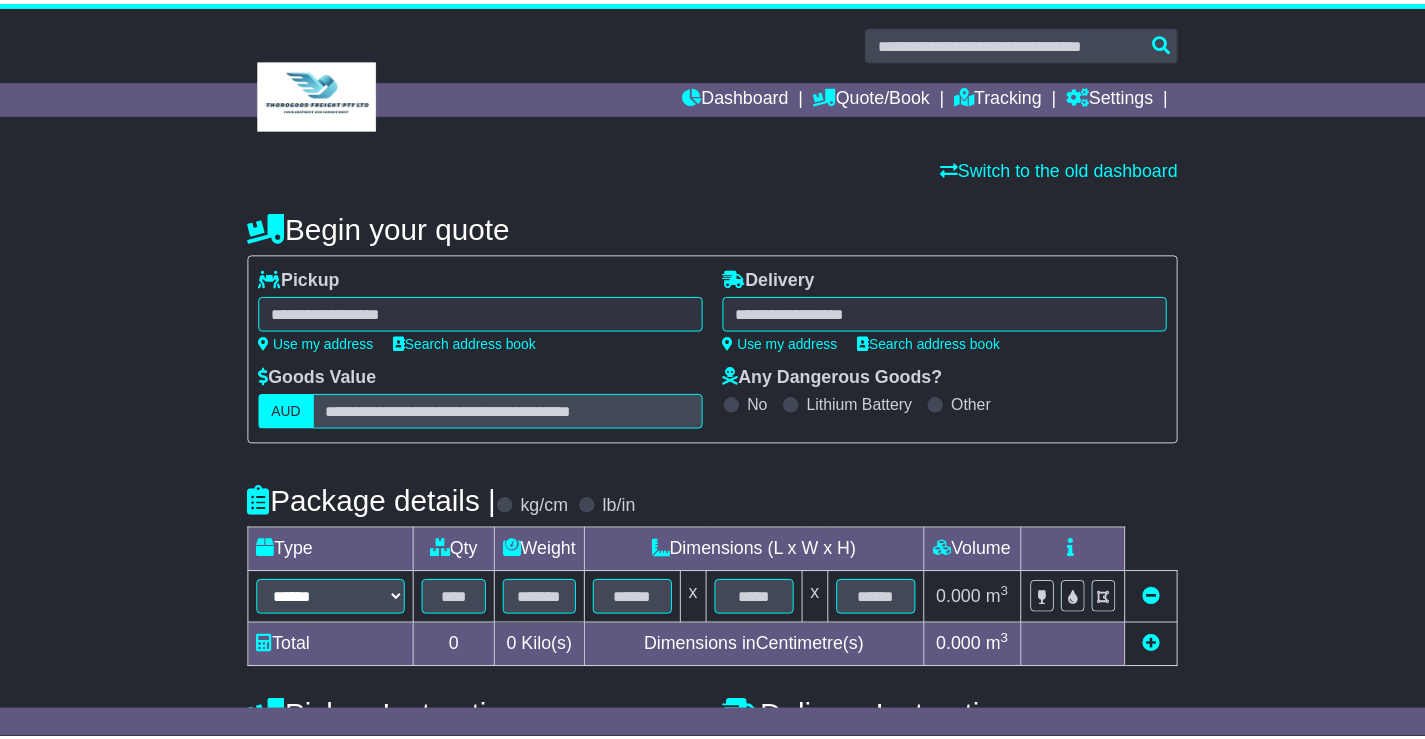 scroll, scrollTop: 0, scrollLeft: 0, axis: both 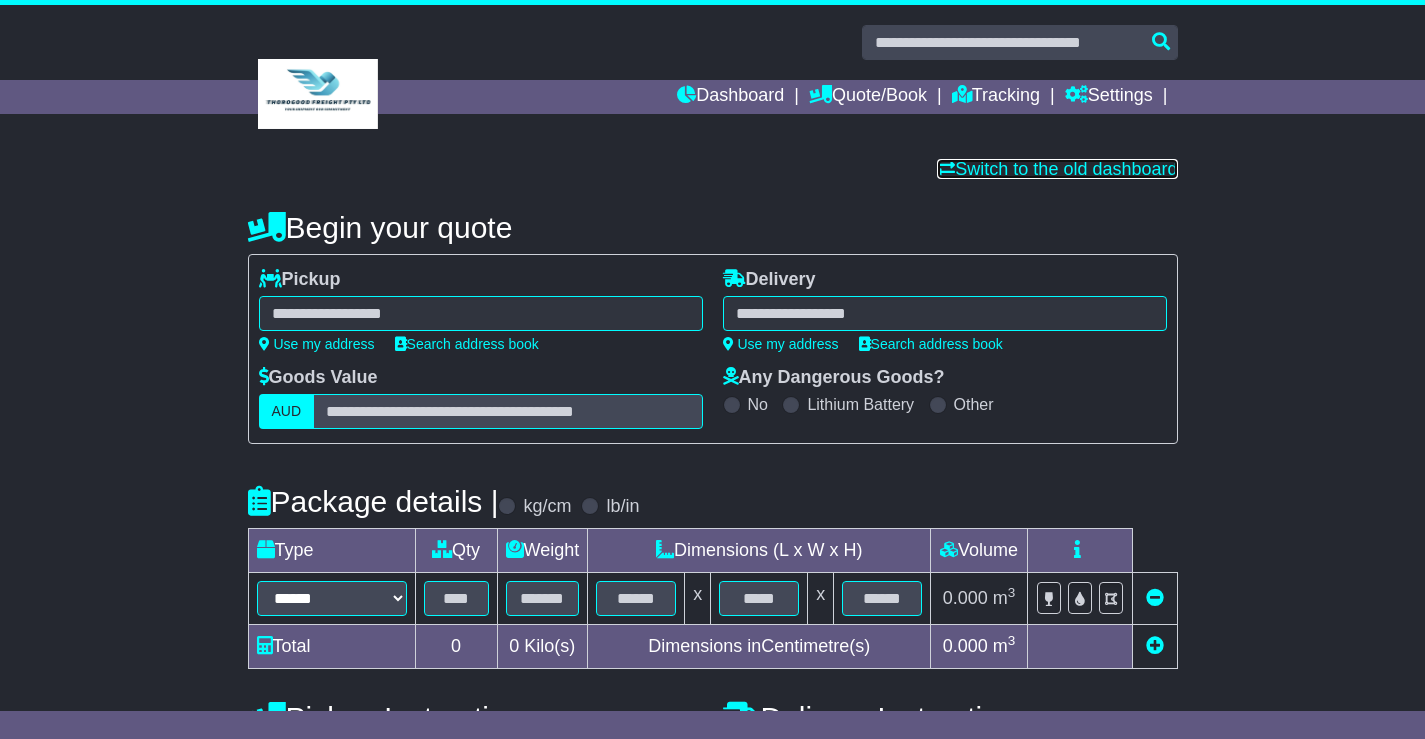 click on "Switch to the old dashboard" at bounding box center (1057, 169) 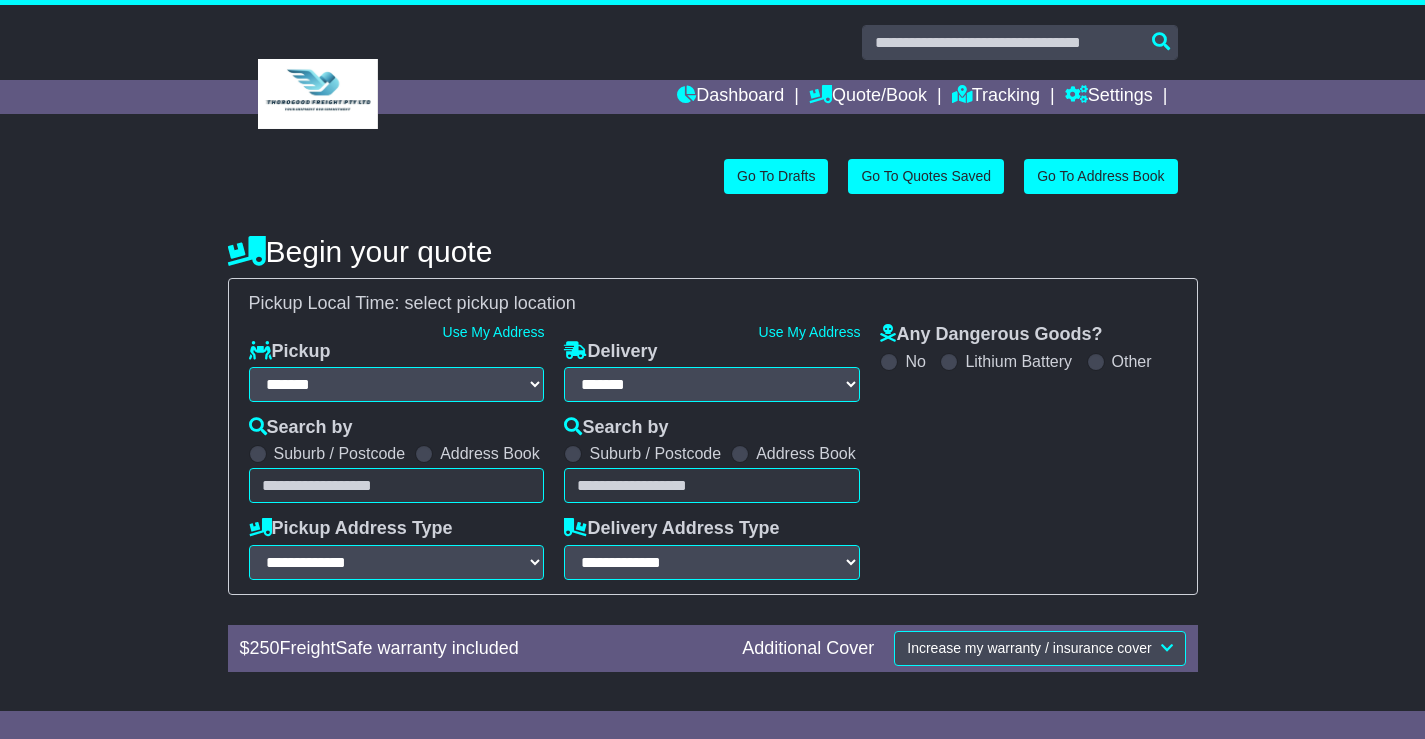 select on "**" 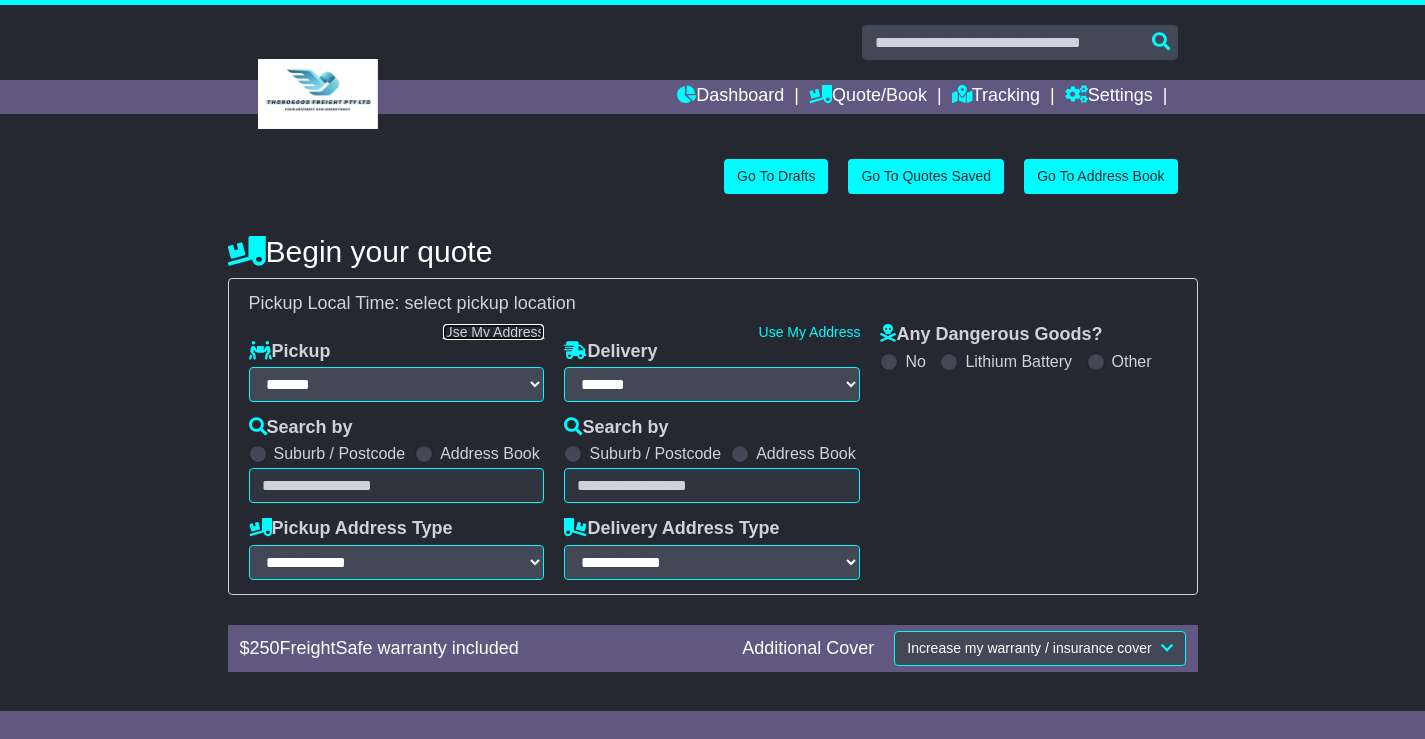 click on "Use My Address" at bounding box center [494, 332] 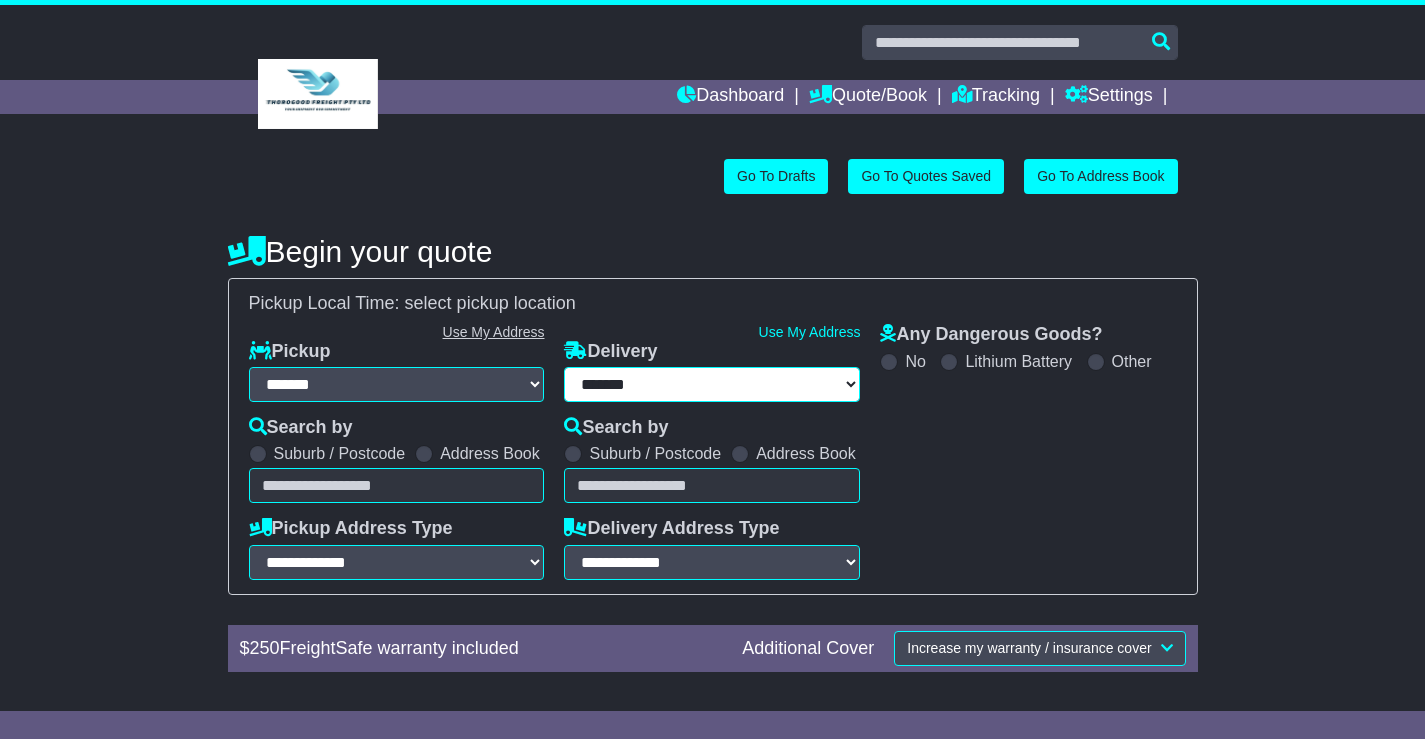 type on "**********" 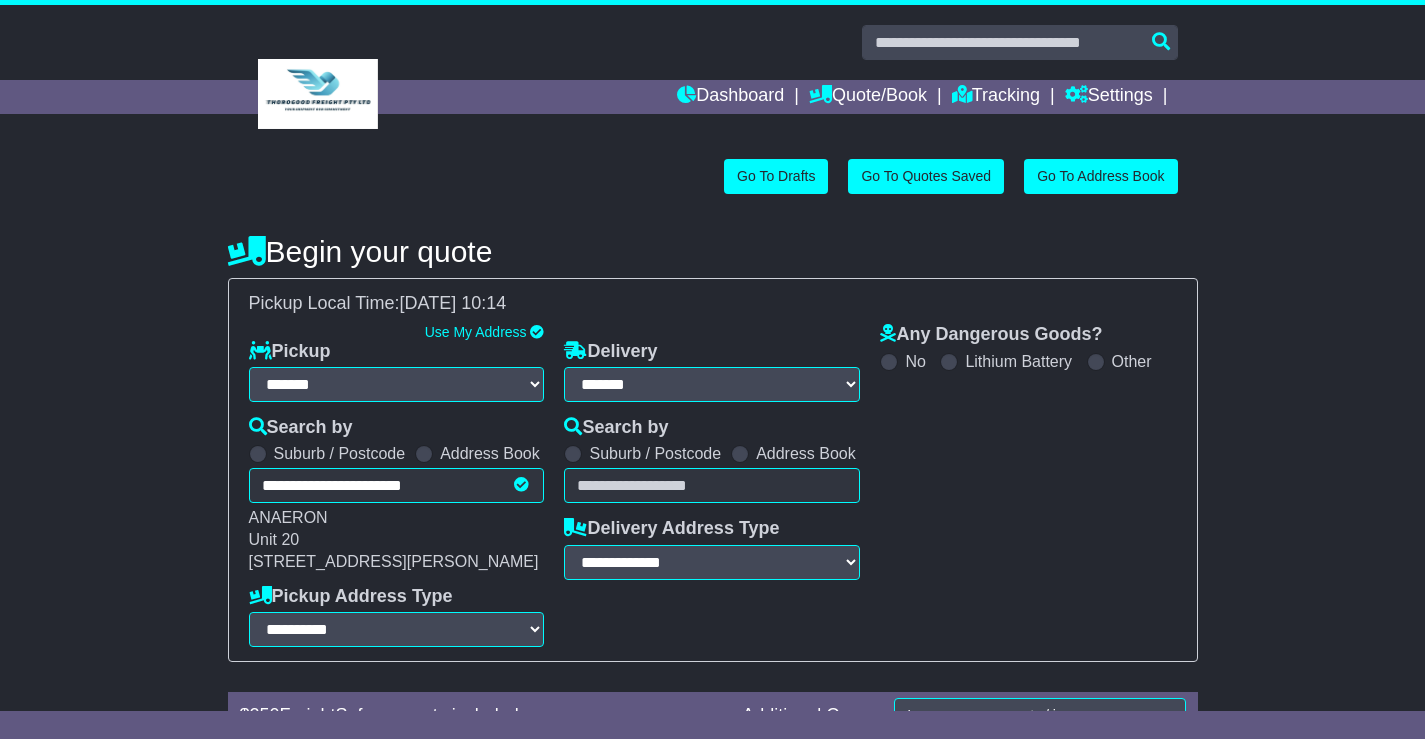 click at bounding box center (740, 454) 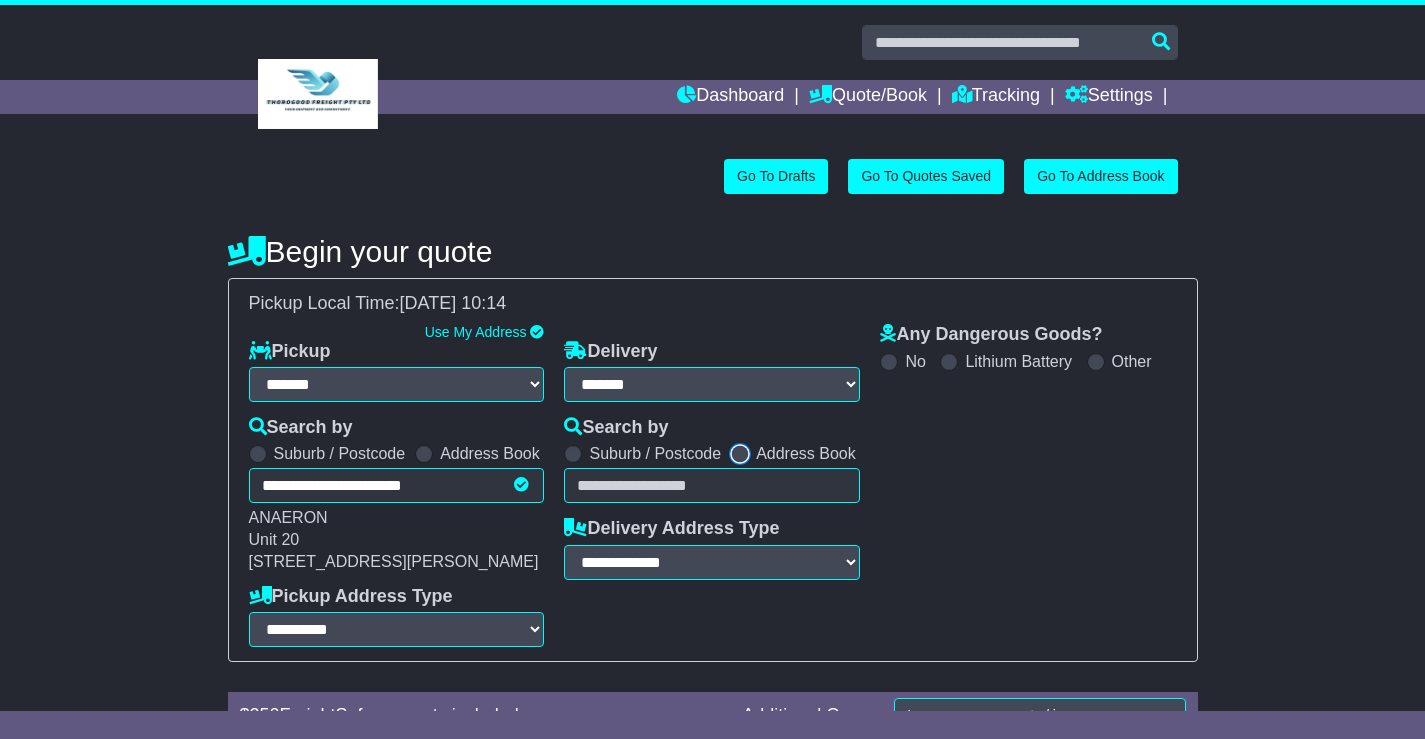 select 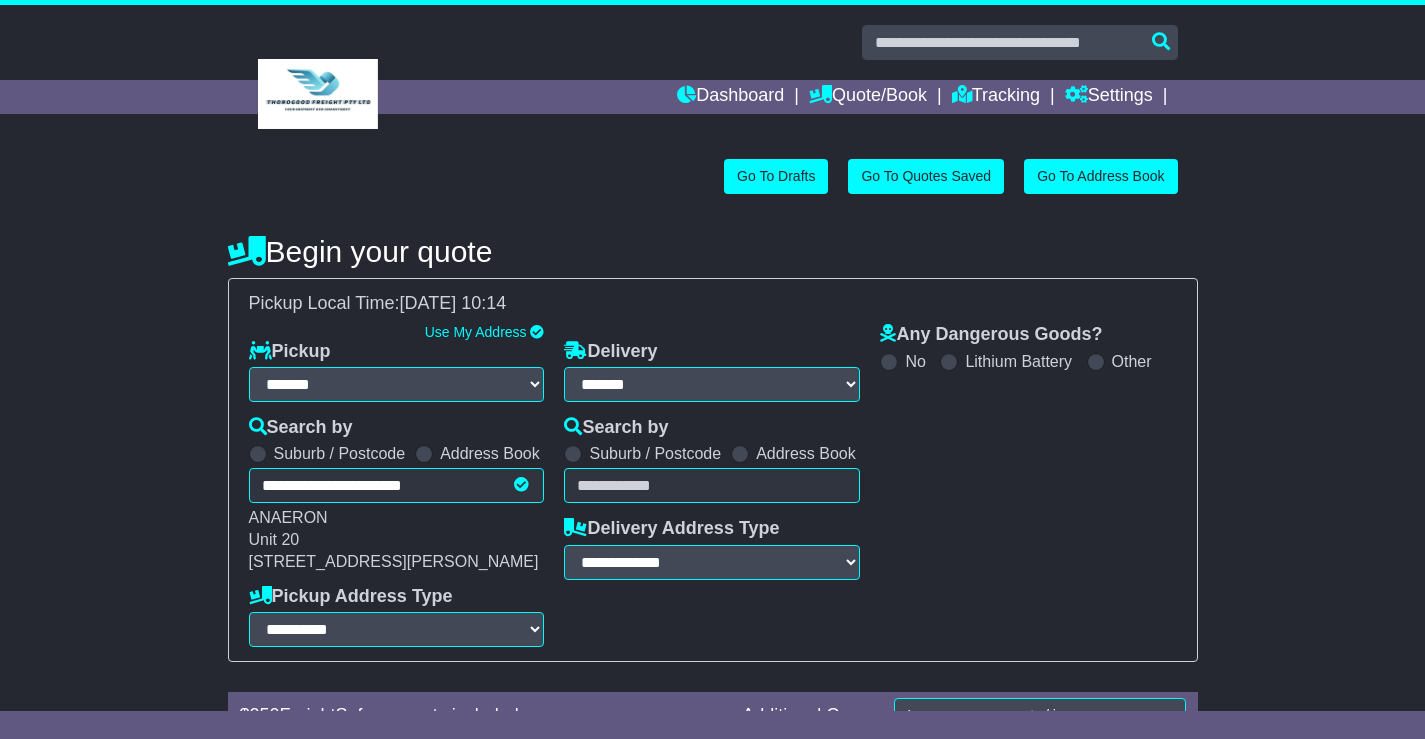 click on "Unknown City / Postcode Pair
×
You have entered     address.
Our database shows the postcode and suburb don't match. Please make sure location exists otherwise you might not receive all quotes available.
Maybe you meant to use some of the next:
Ok" at bounding box center [712, 485] 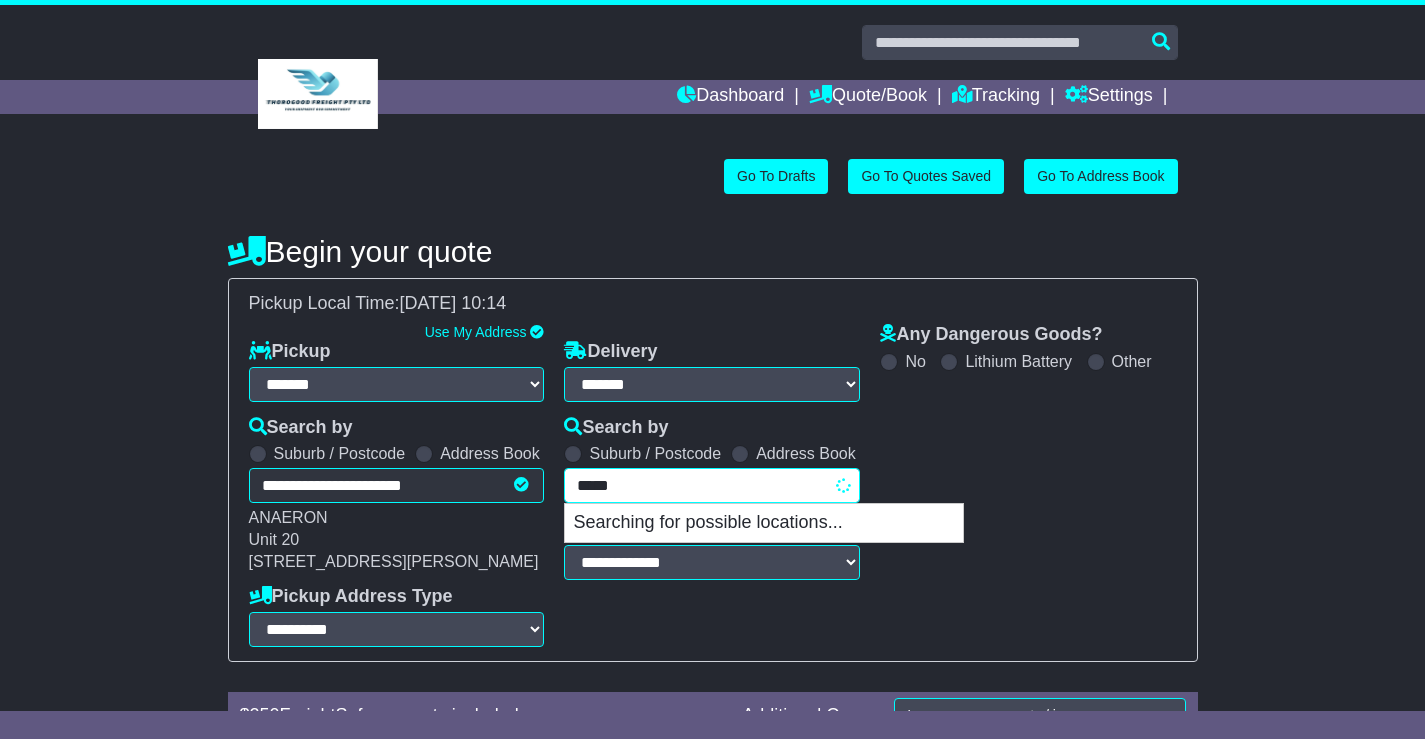 type on "******" 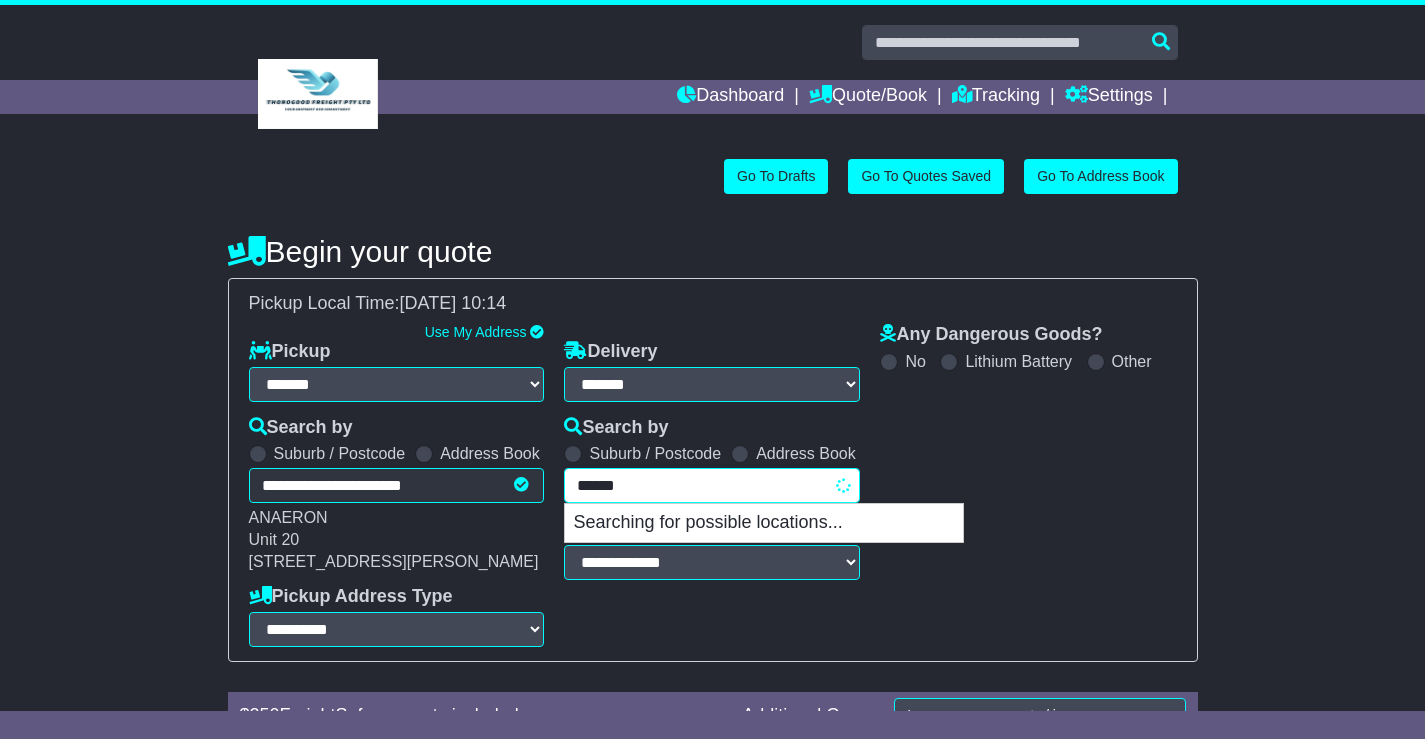 type on "*******" 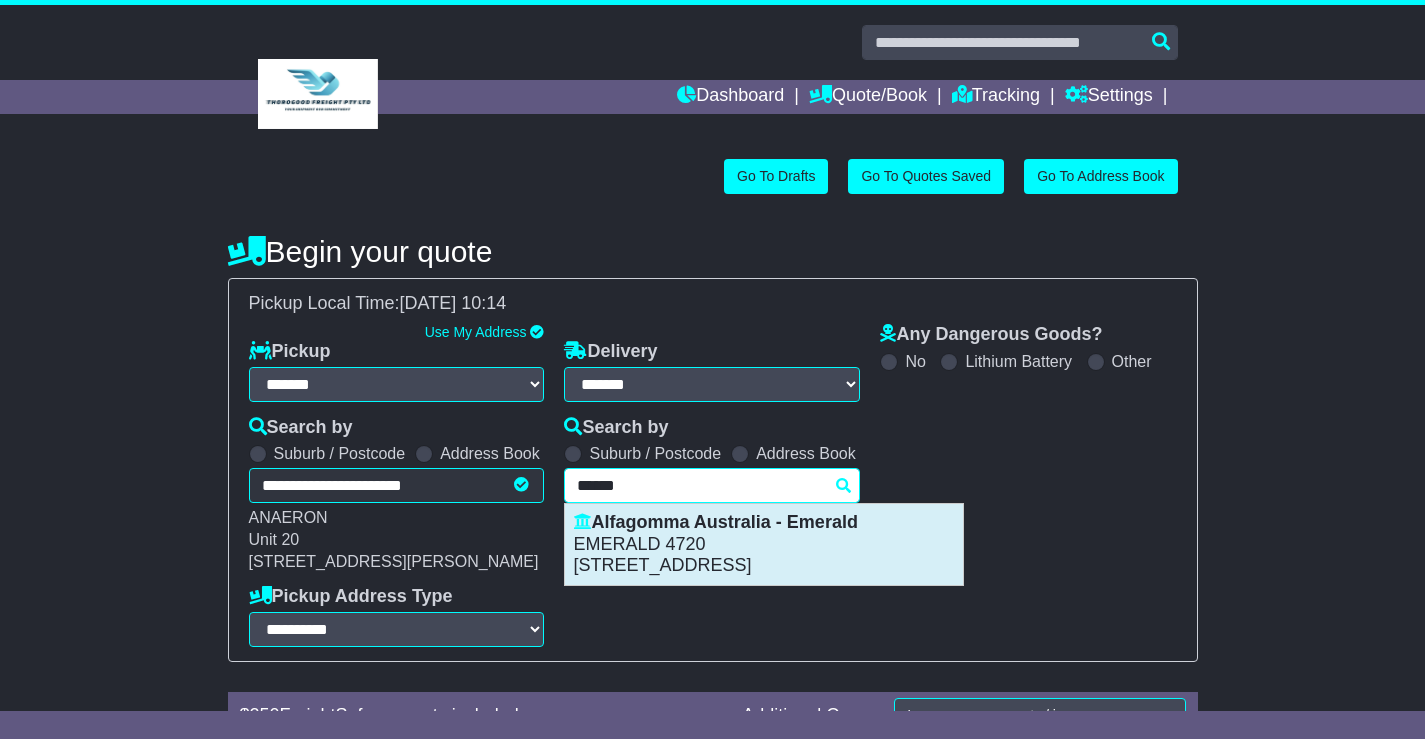 click on "EMERALD 4720" at bounding box center [764, 545] 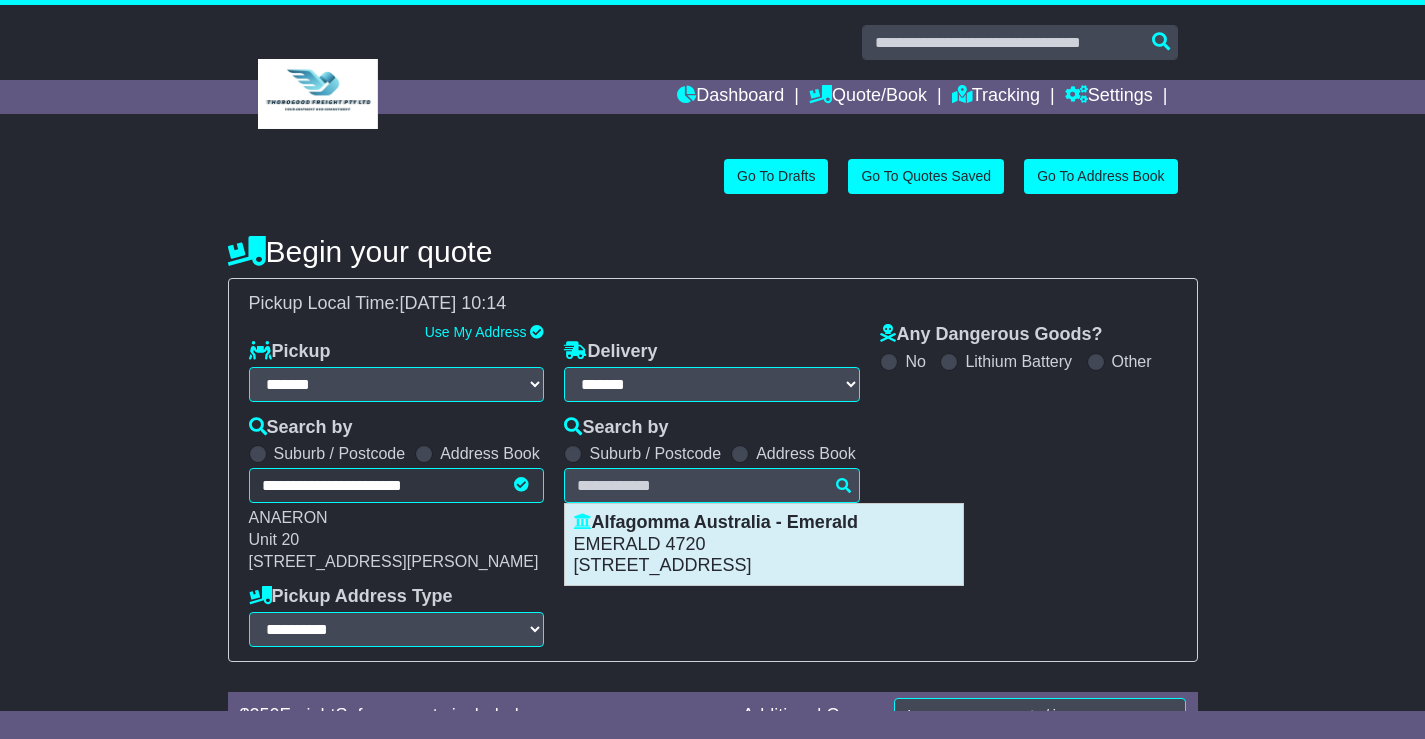 type on "**********" 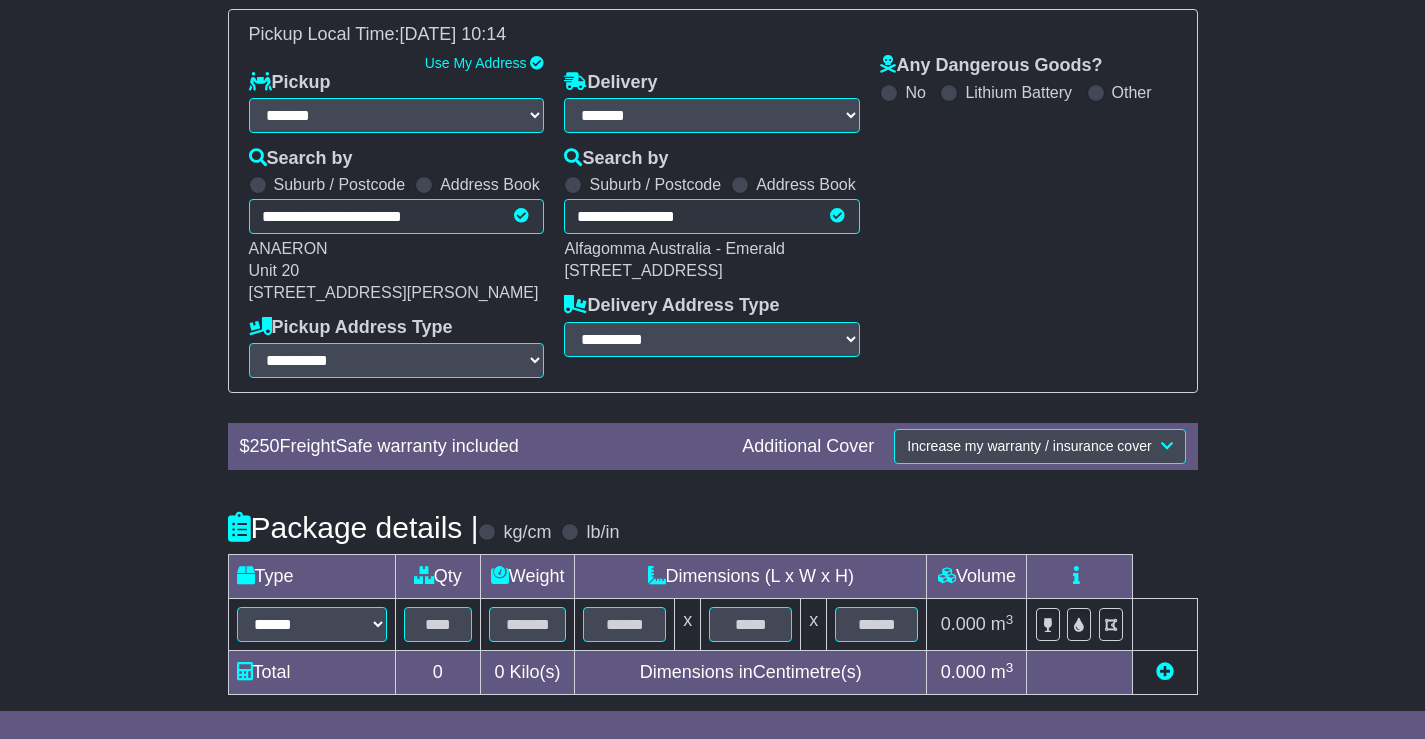 scroll, scrollTop: 341, scrollLeft: 0, axis: vertical 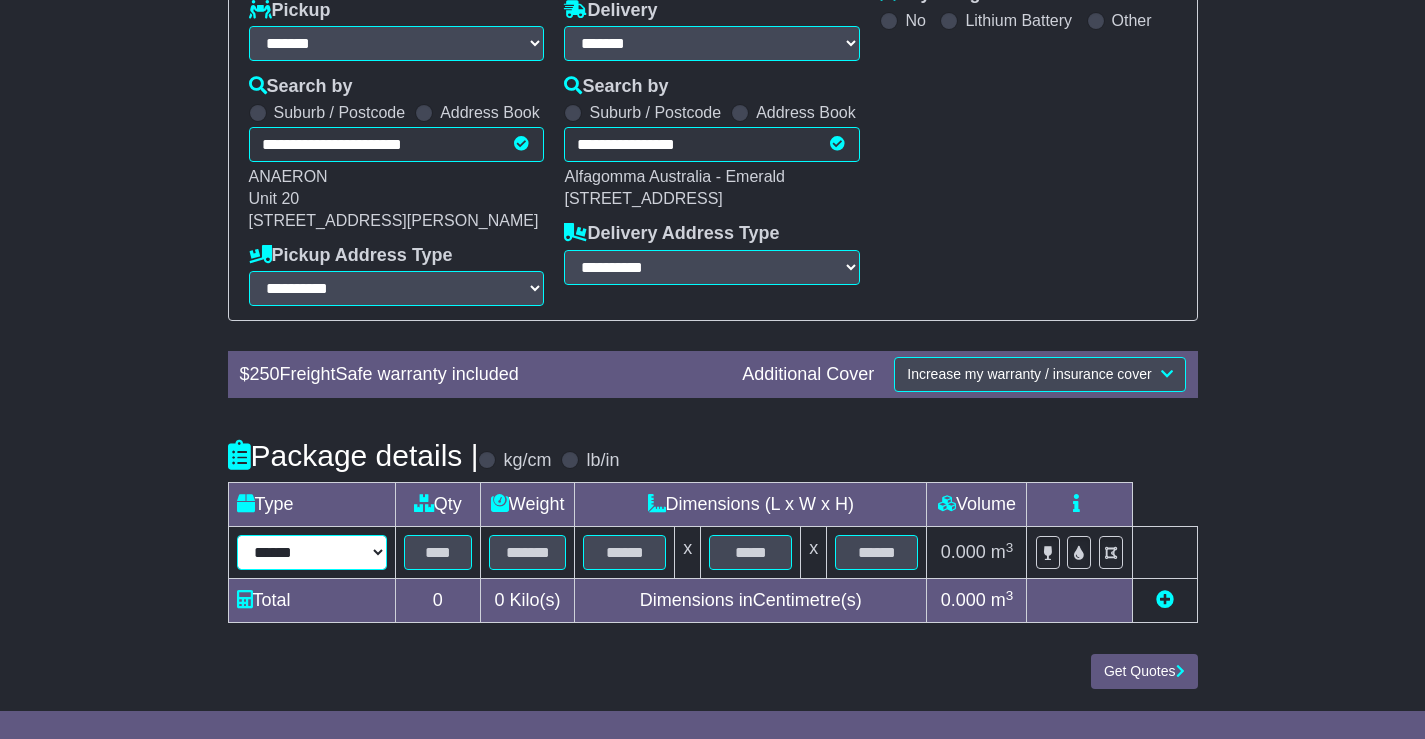 click on "****** ****** *** ******** ***** **** **** ****** *** *******" at bounding box center (312, 552) 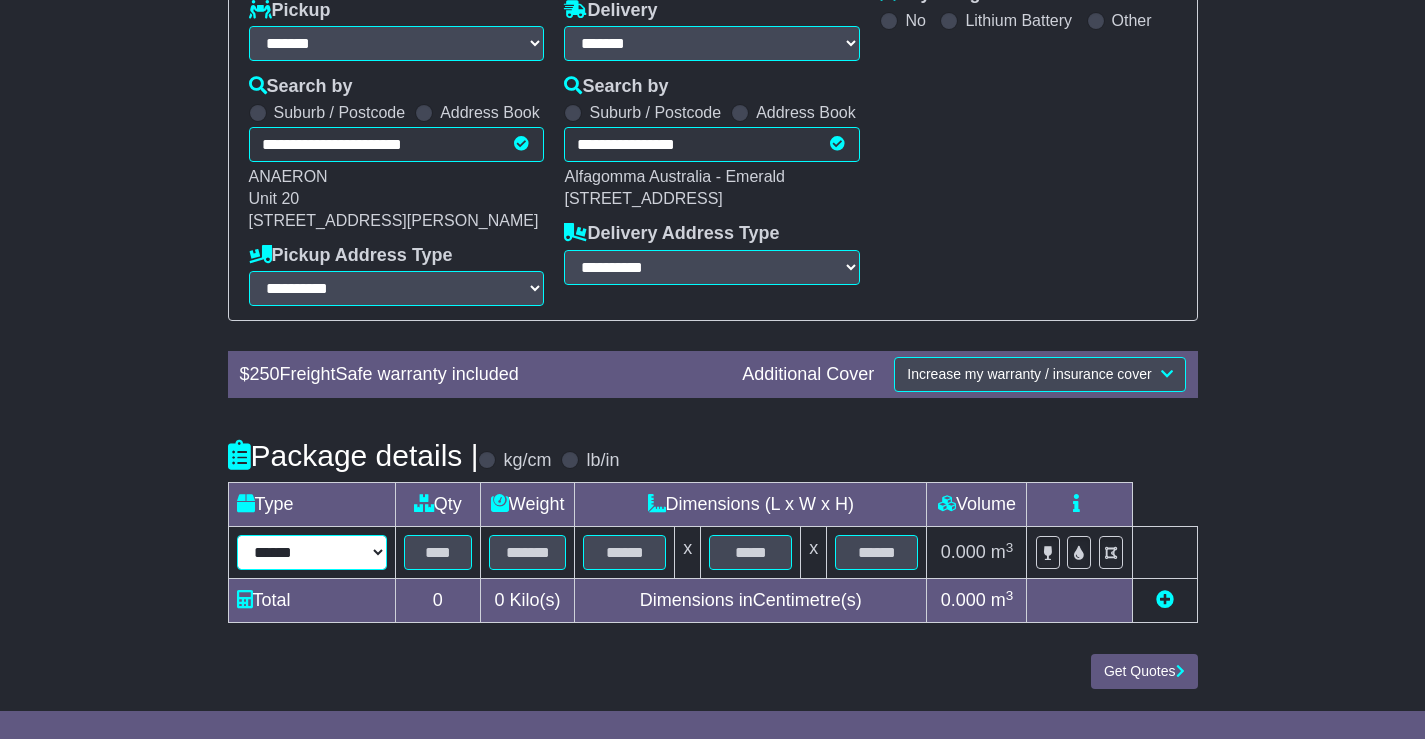 select on "***" 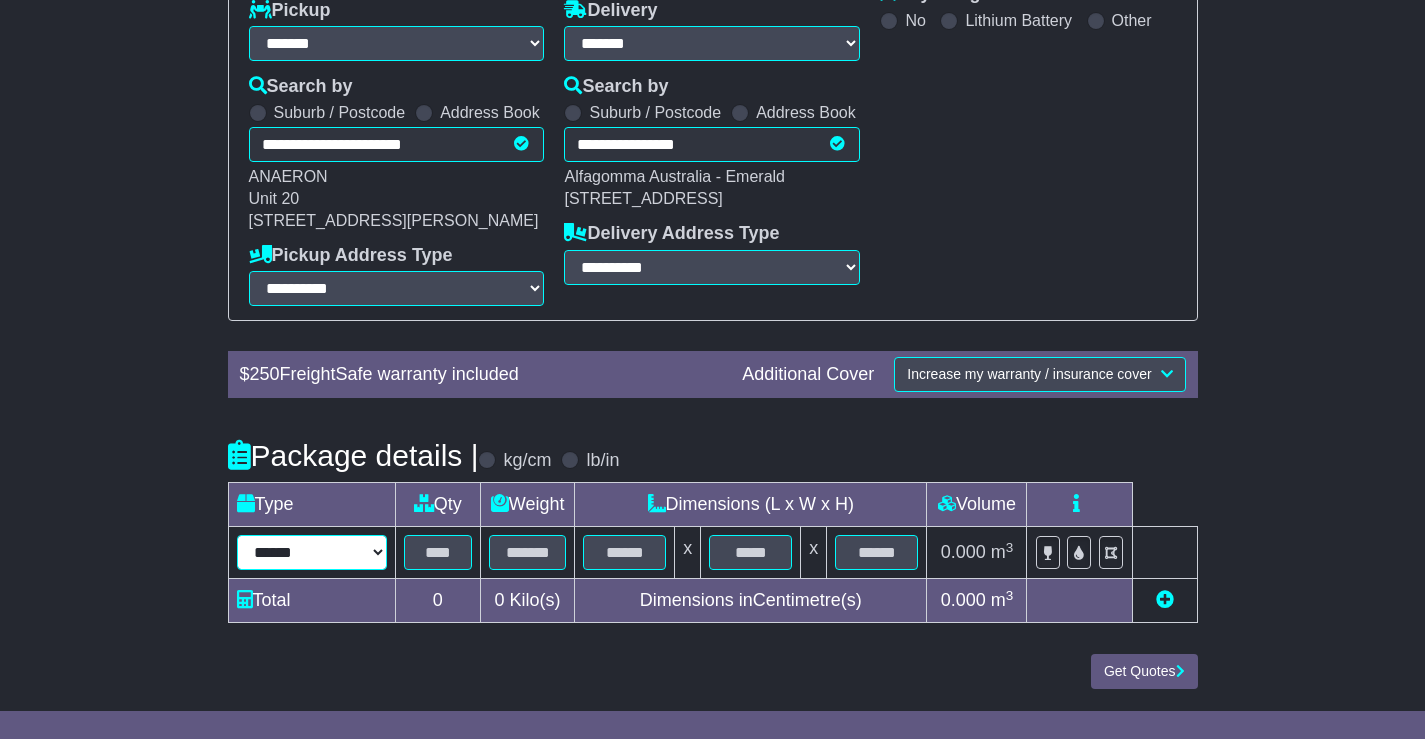 click on "****** ****** *** ******** ***** **** **** ****** *** *******" at bounding box center [312, 552] 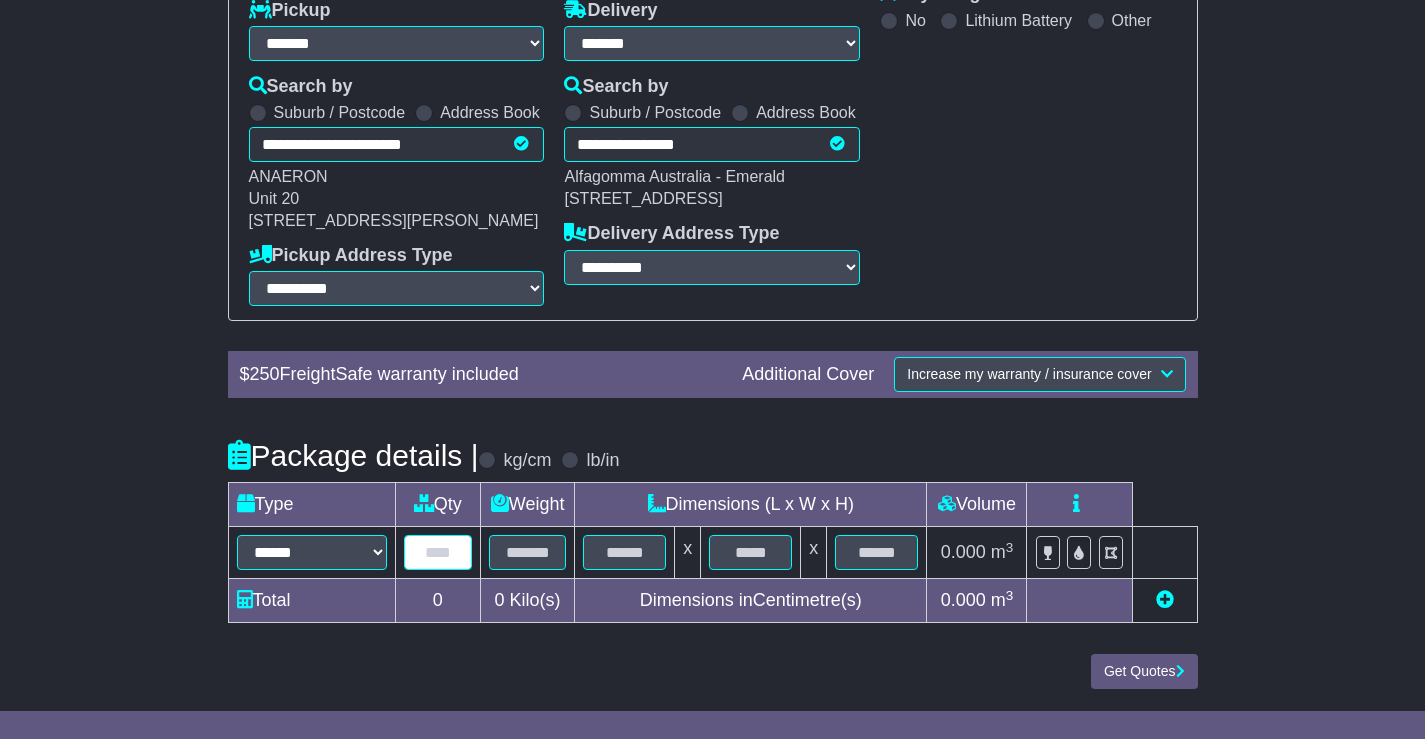 click at bounding box center [438, 552] 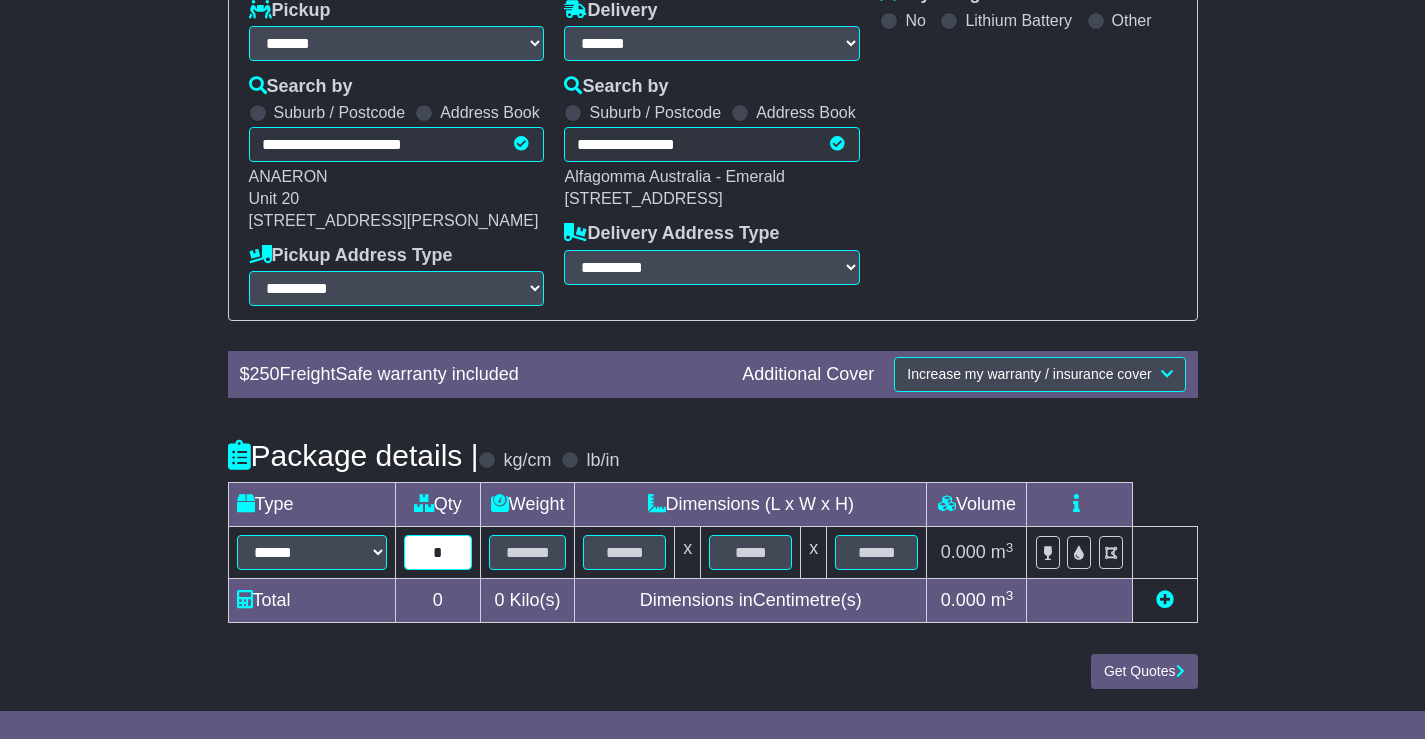 type on "*" 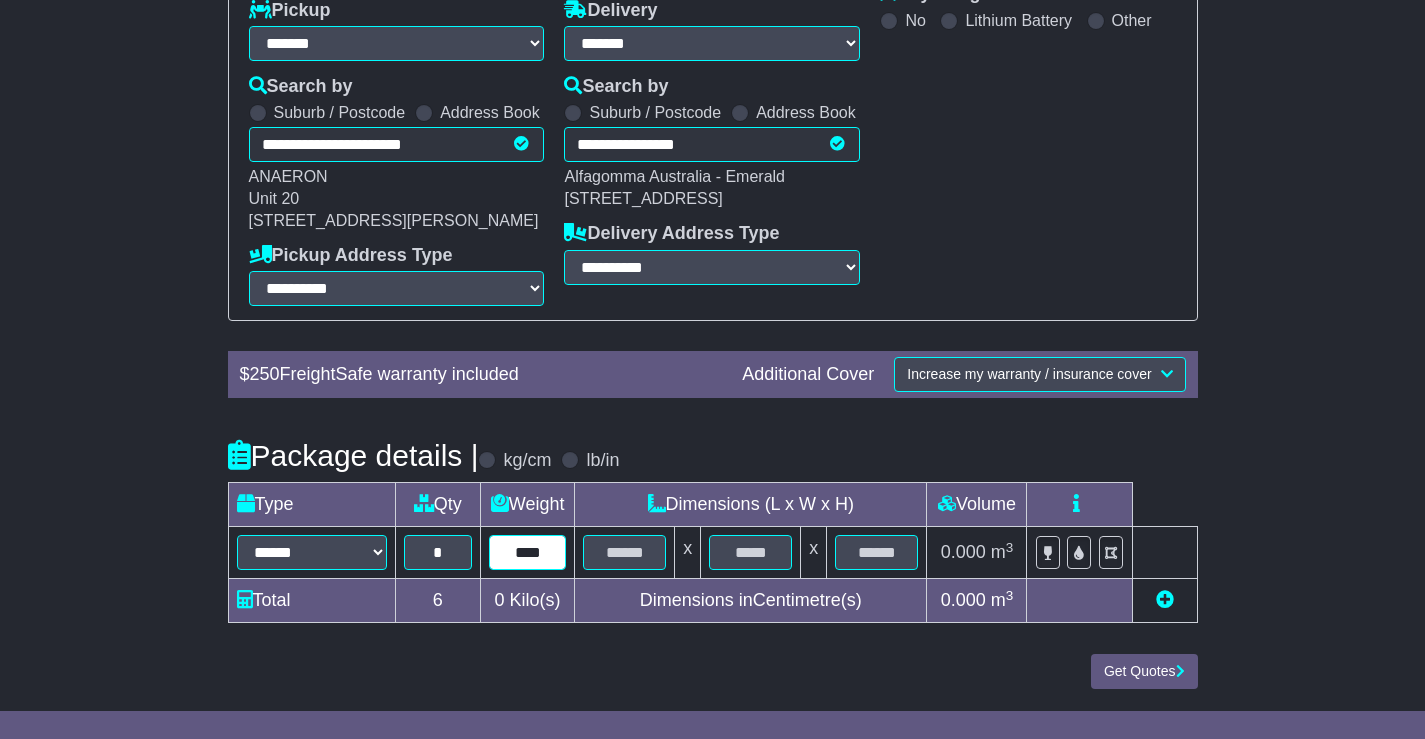 type on "****" 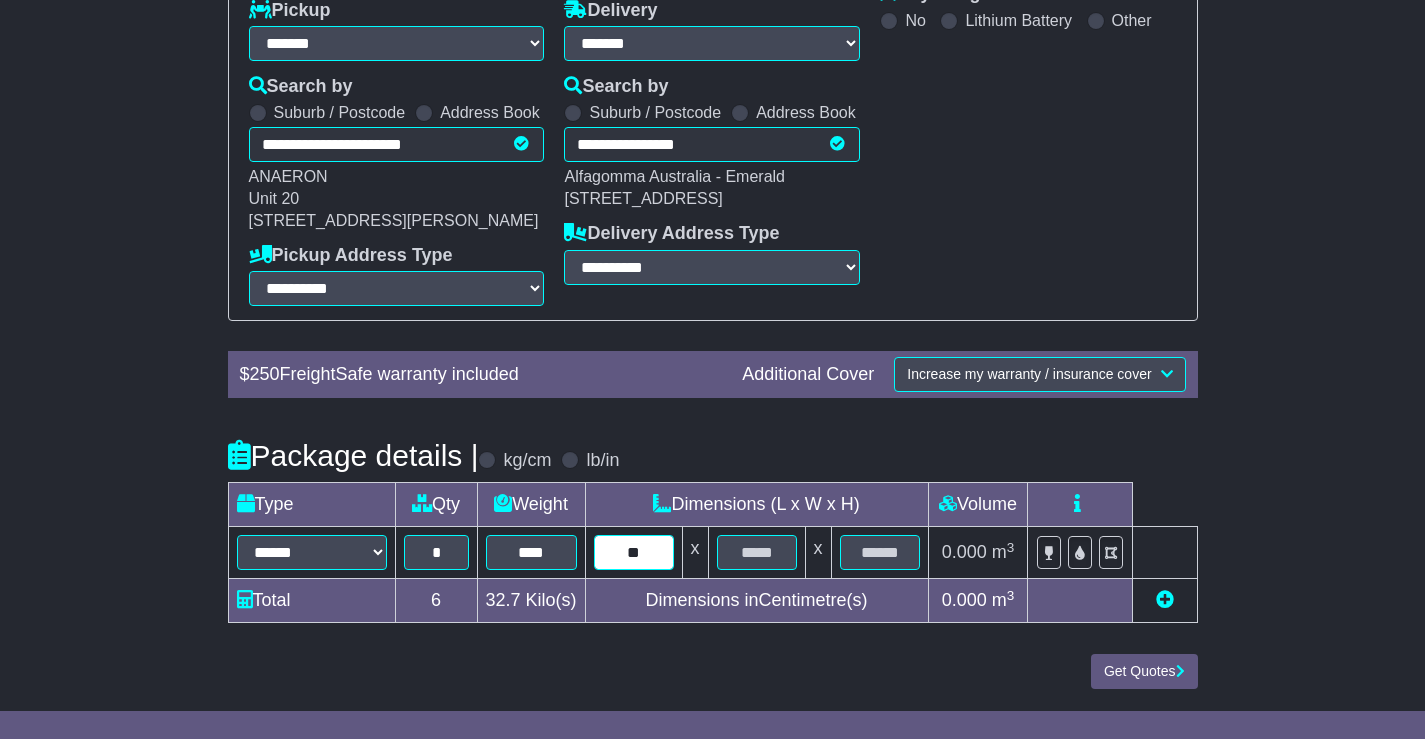 type on "**" 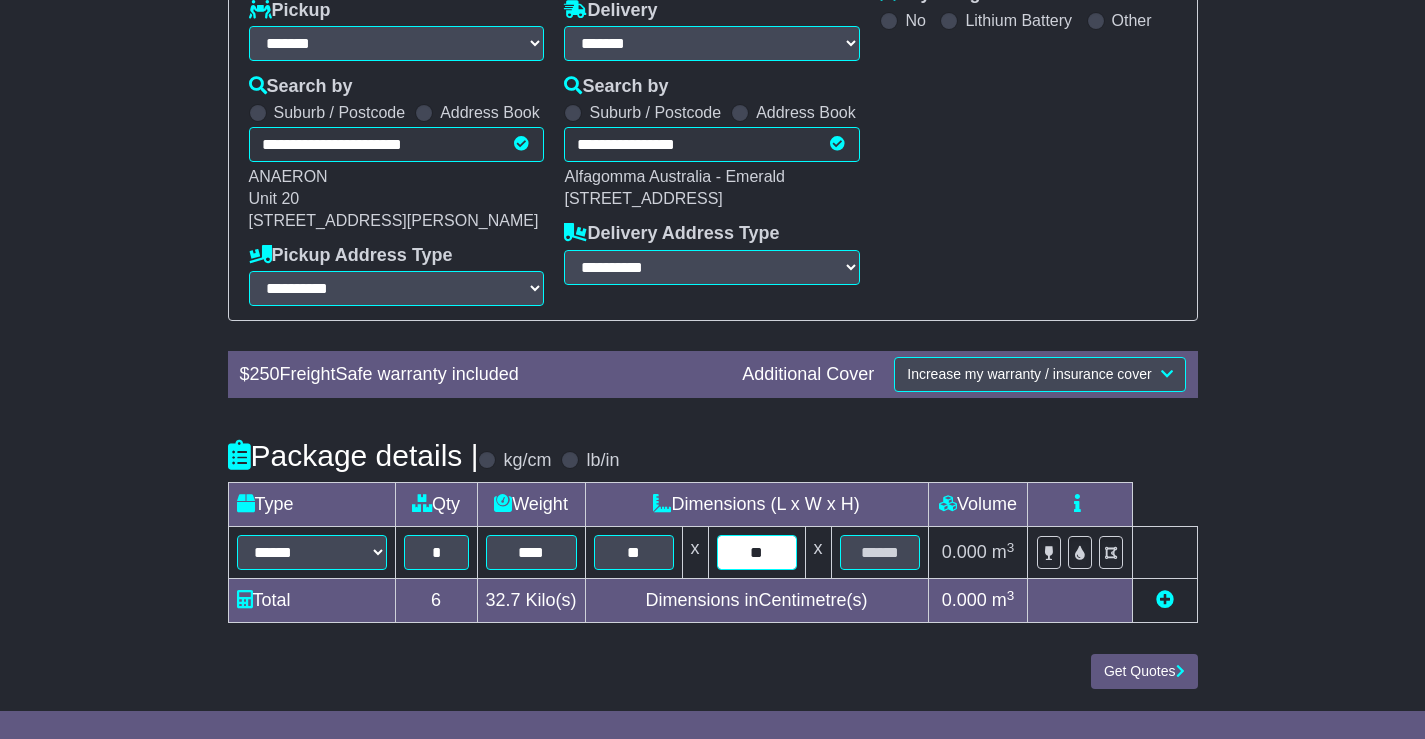 type on "**" 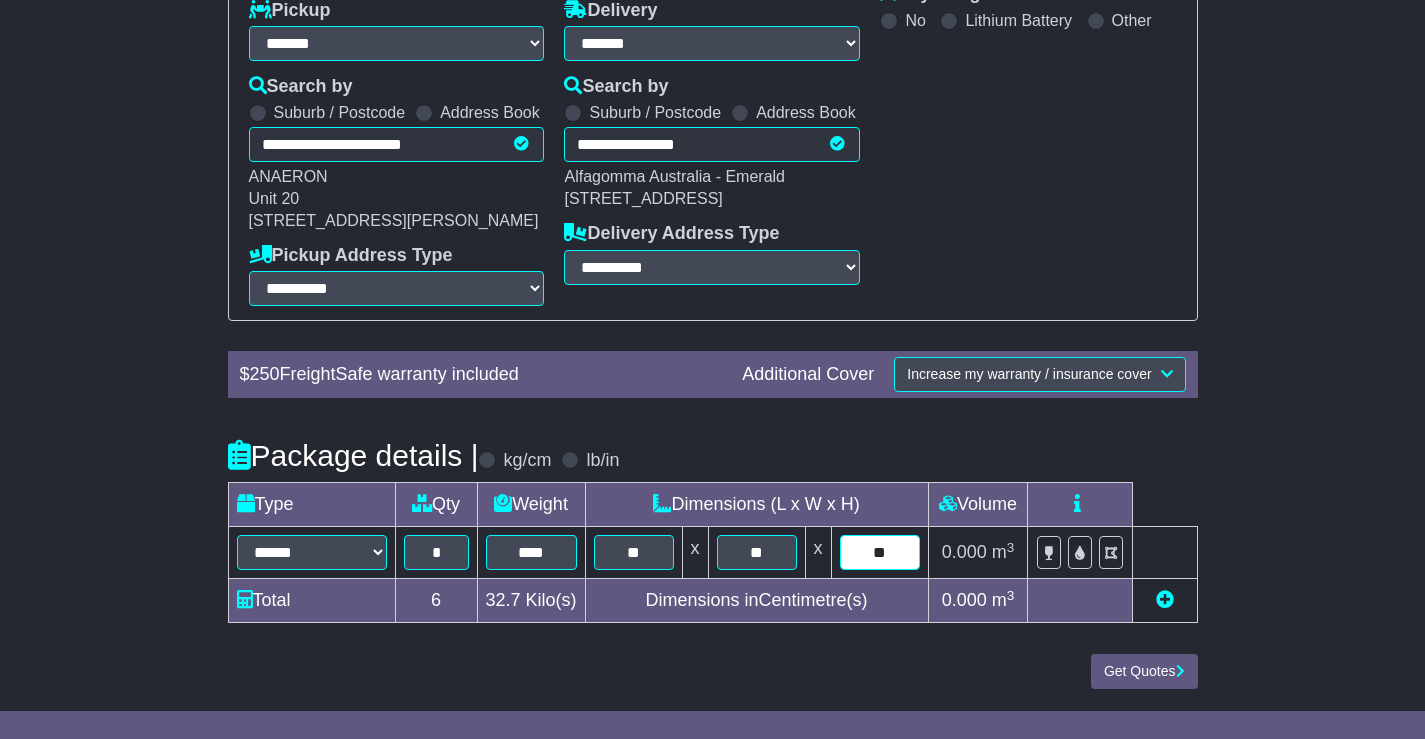 type on "**" 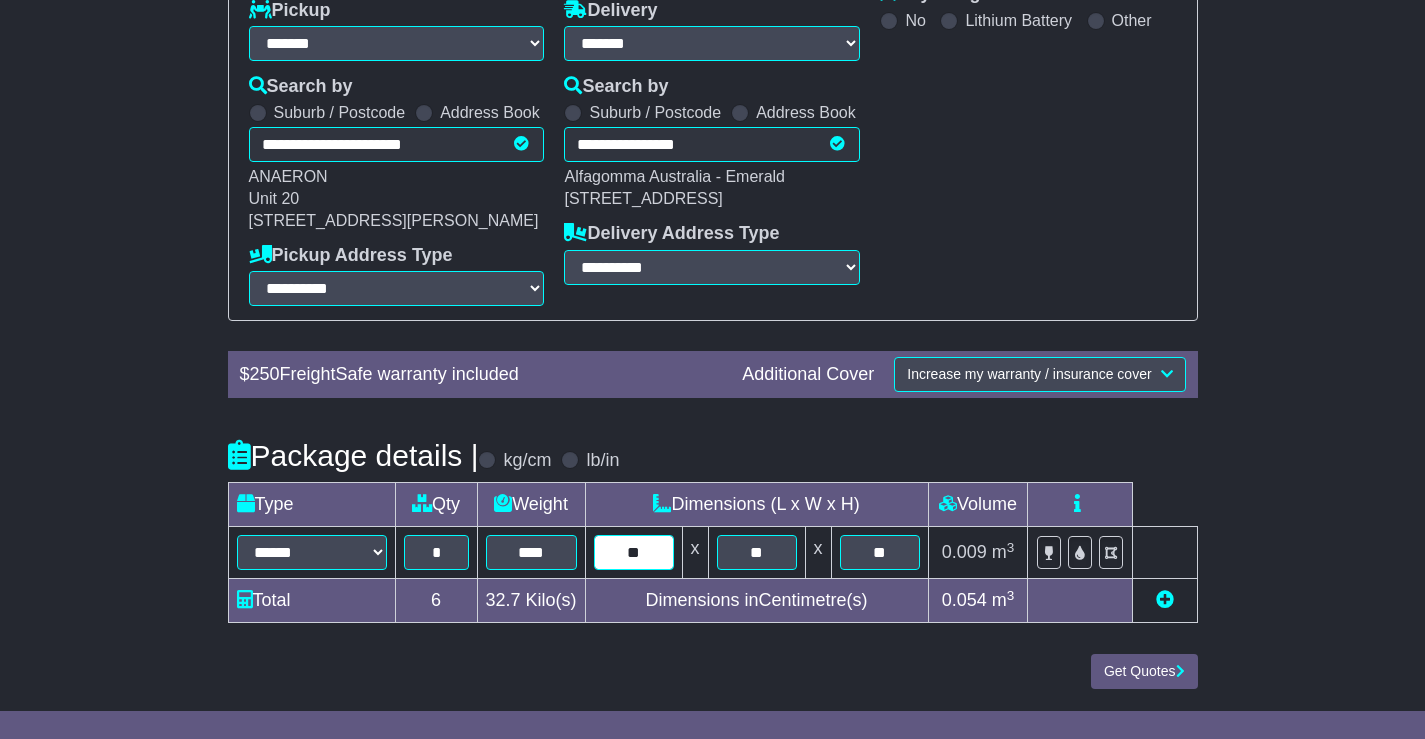 type on "**" 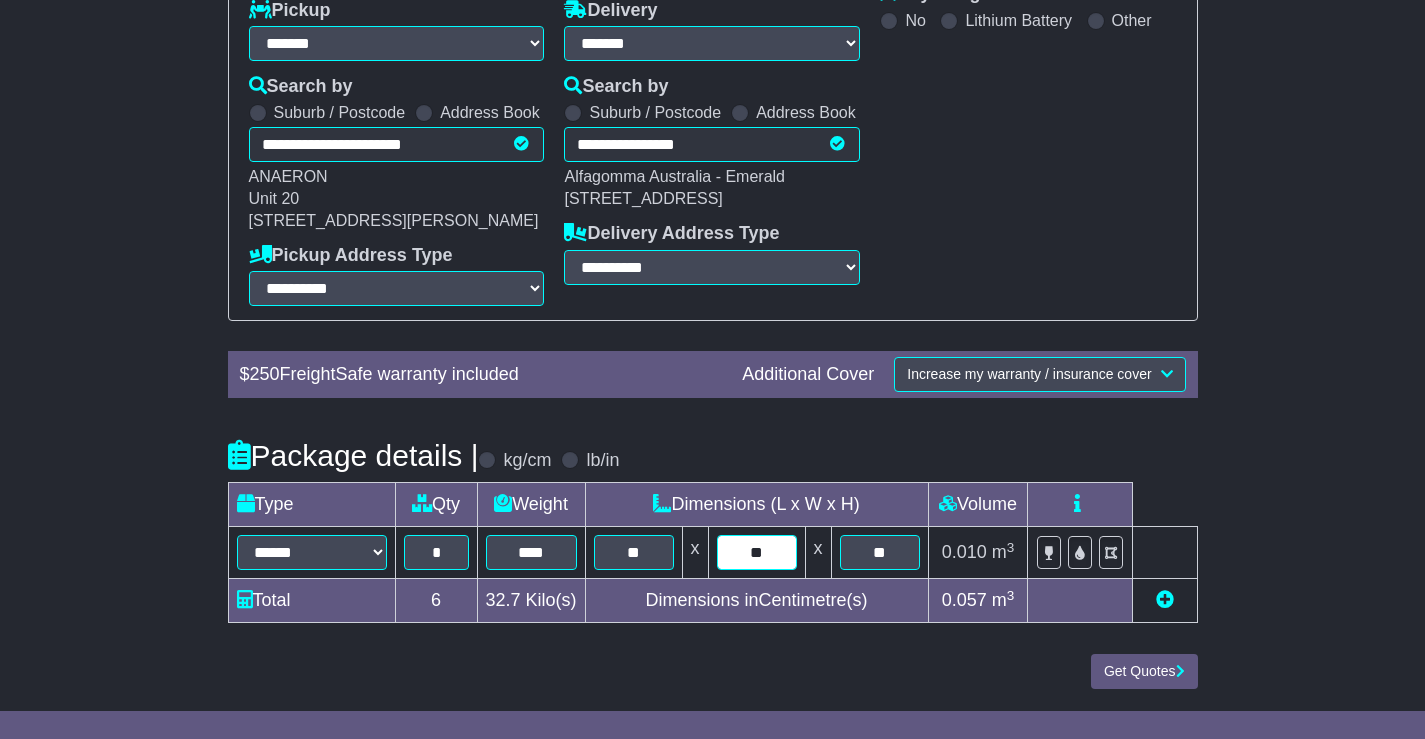 type on "**" 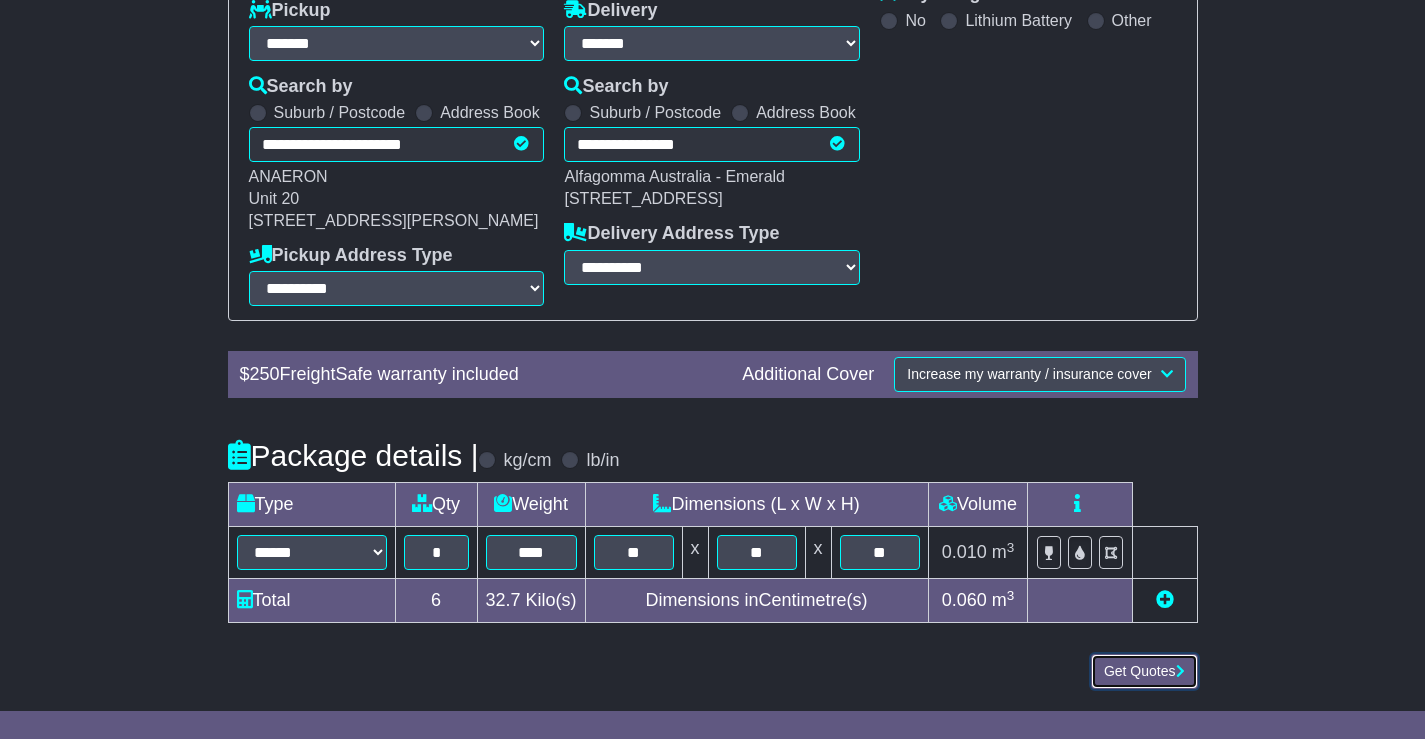 click on "Get Quotes" at bounding box center [1144, 671] 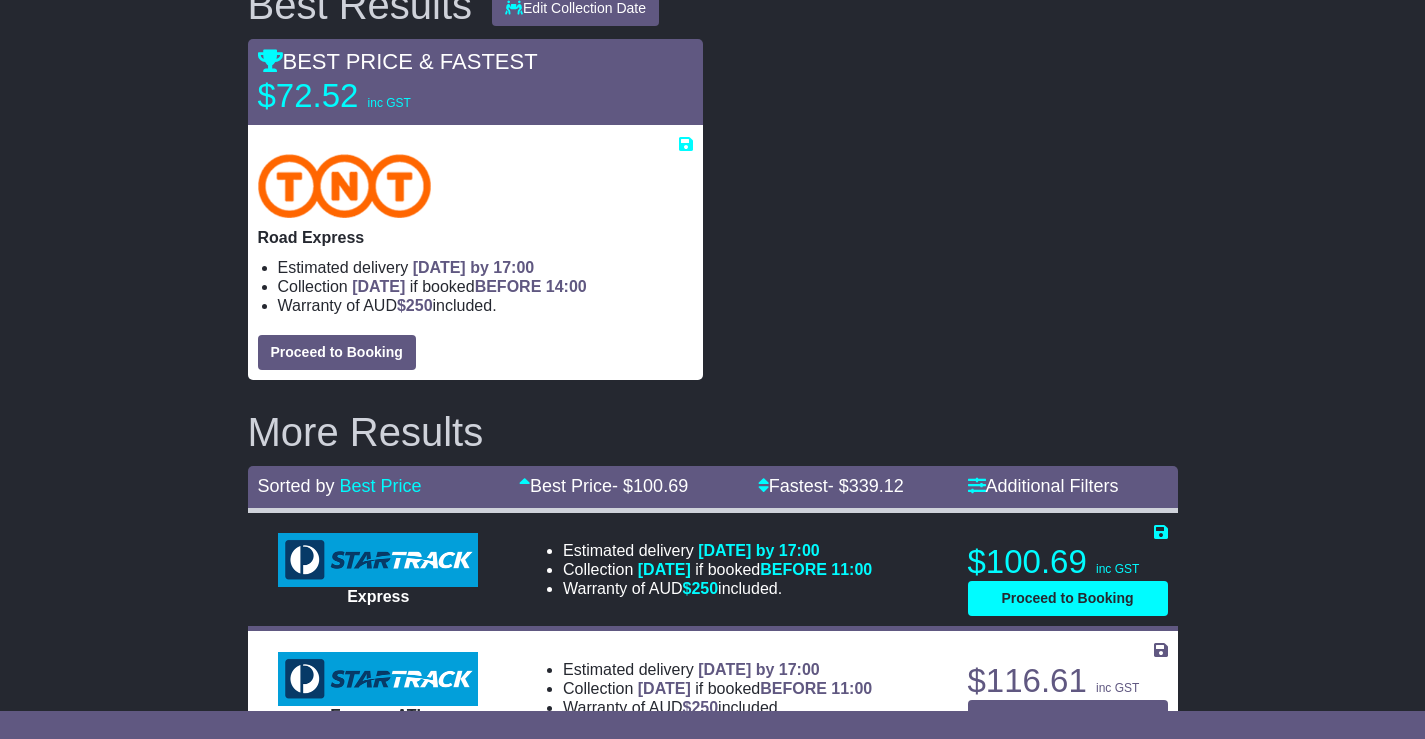 scroll, scrollTop: 400, scrollLeft: 0, axis: vertical 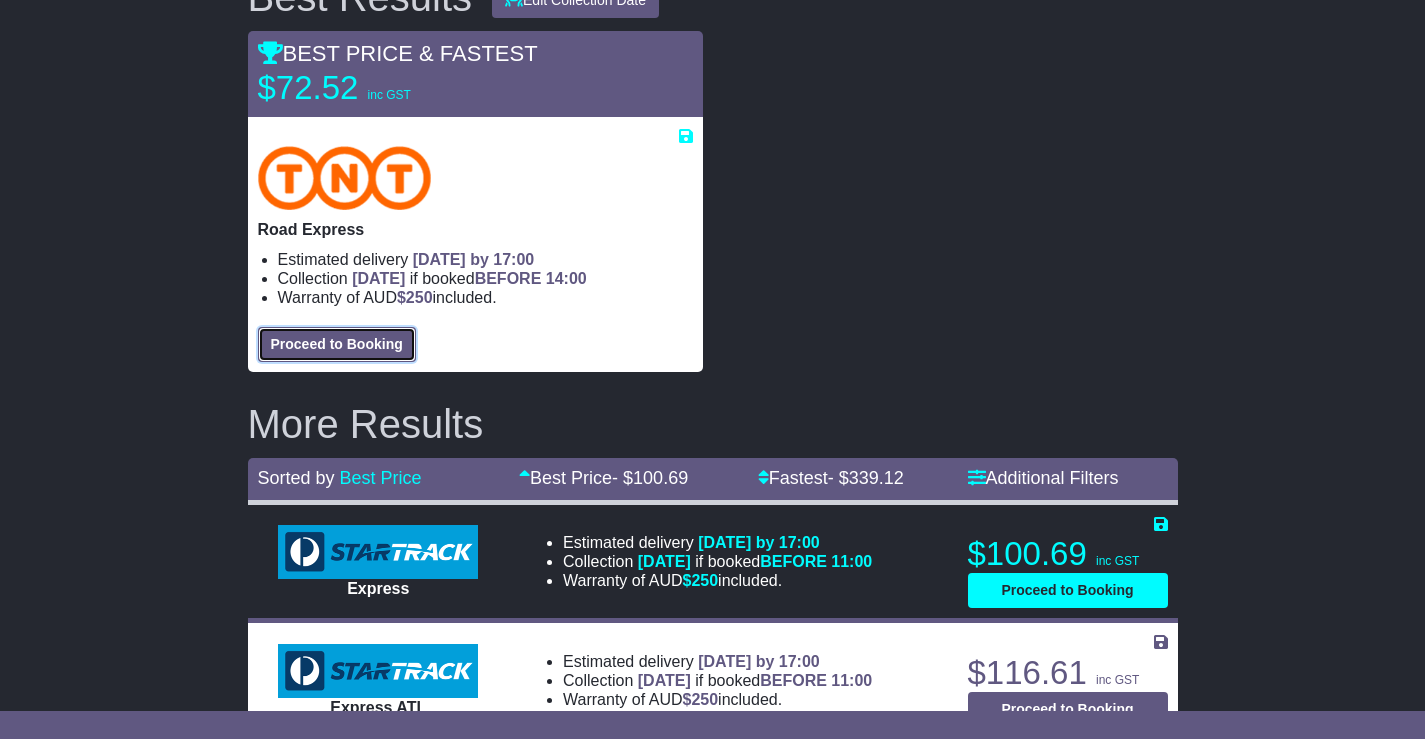 click on "Proceed to Booking" at bounding box center [337, 344] 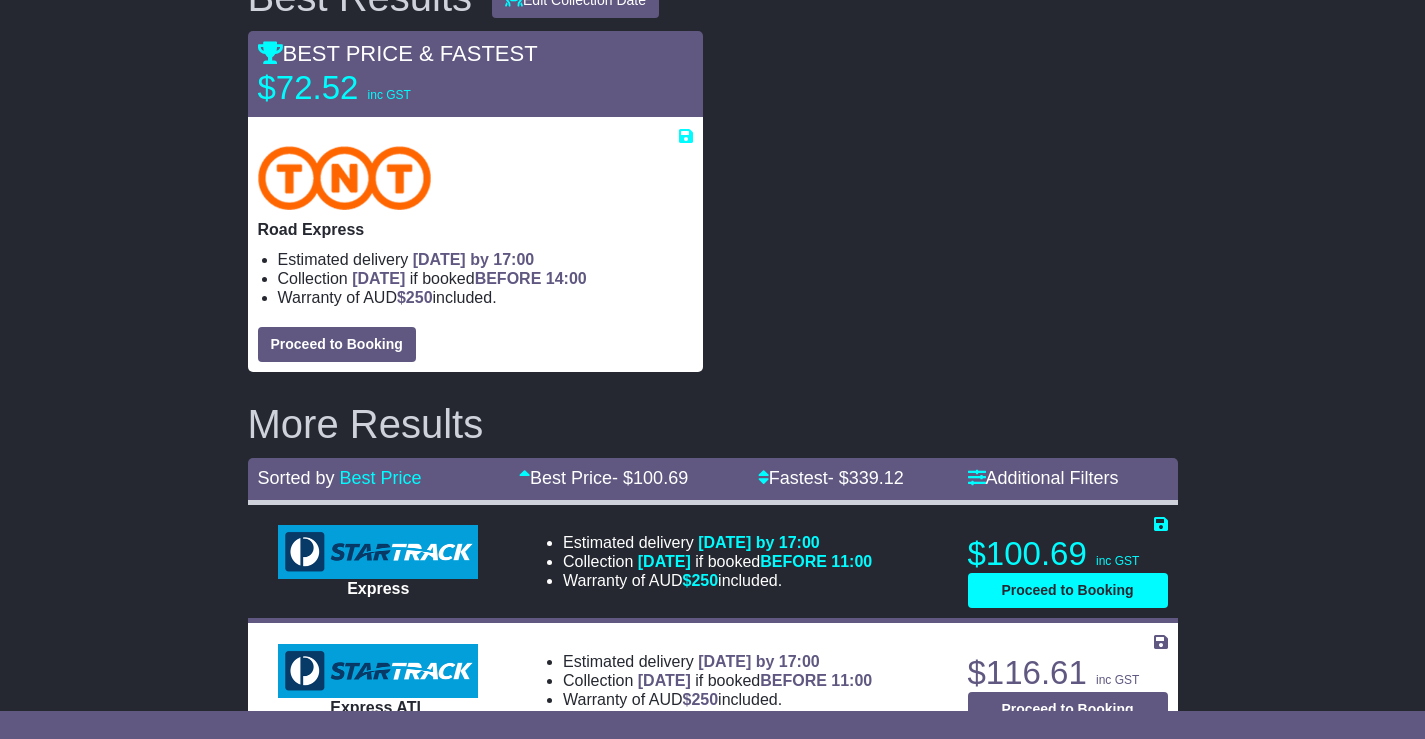 select on "***" 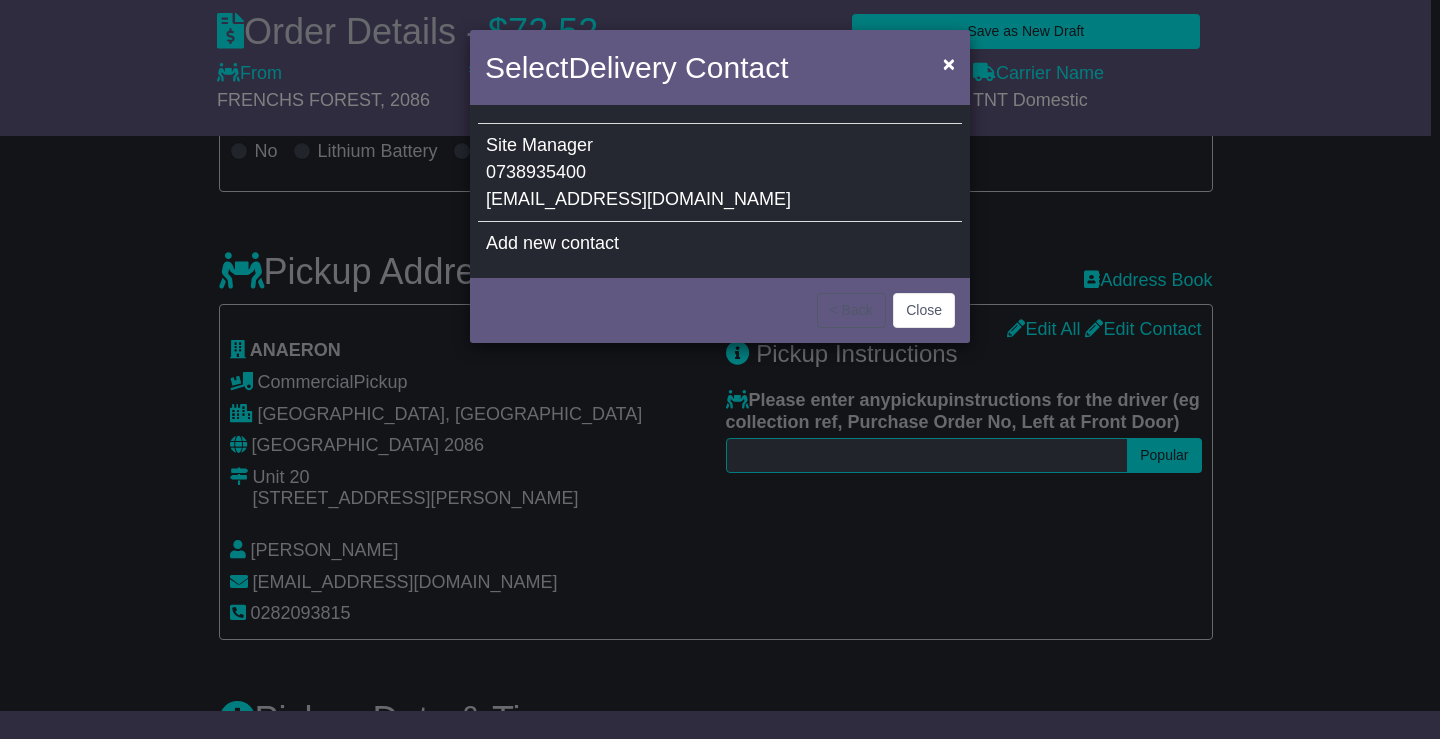 click on "0738935400" at bounding box center (536, 172) 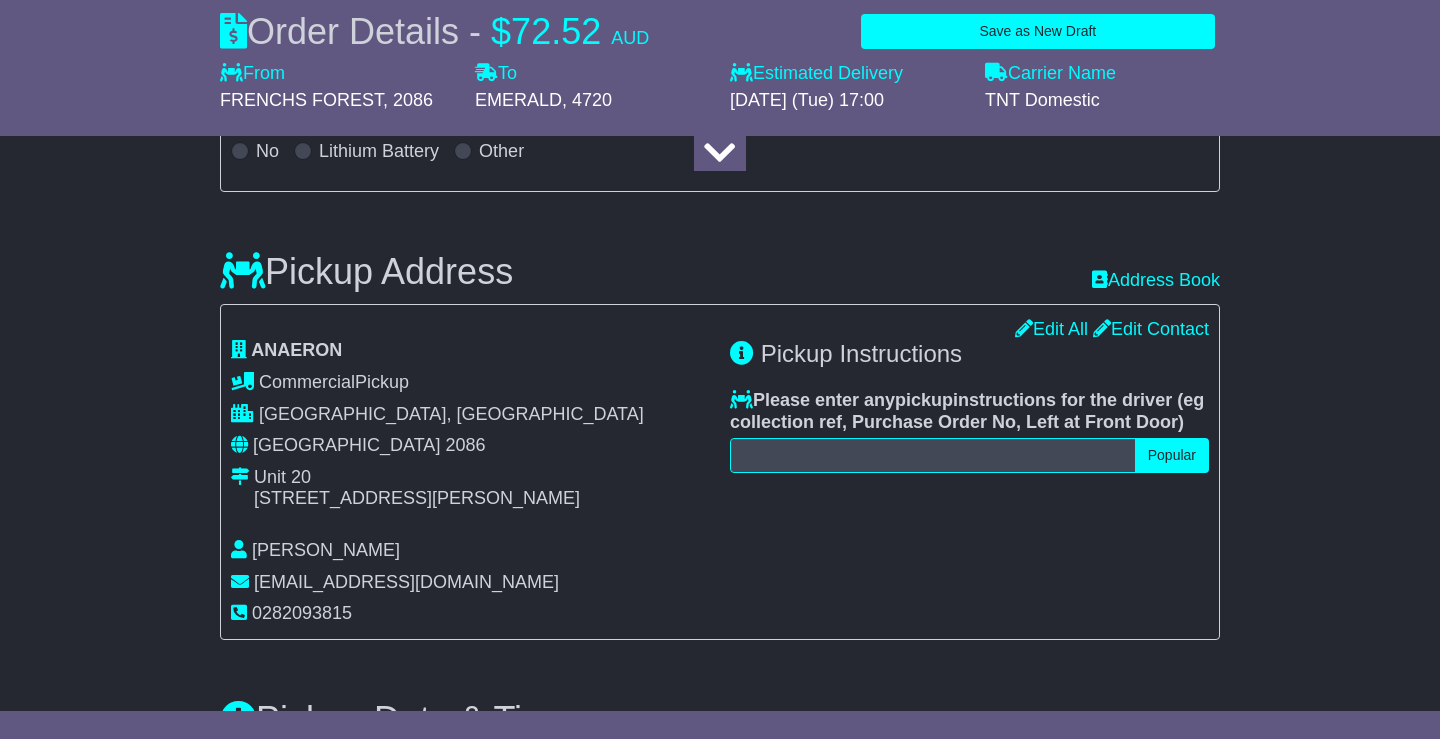 type on "****" 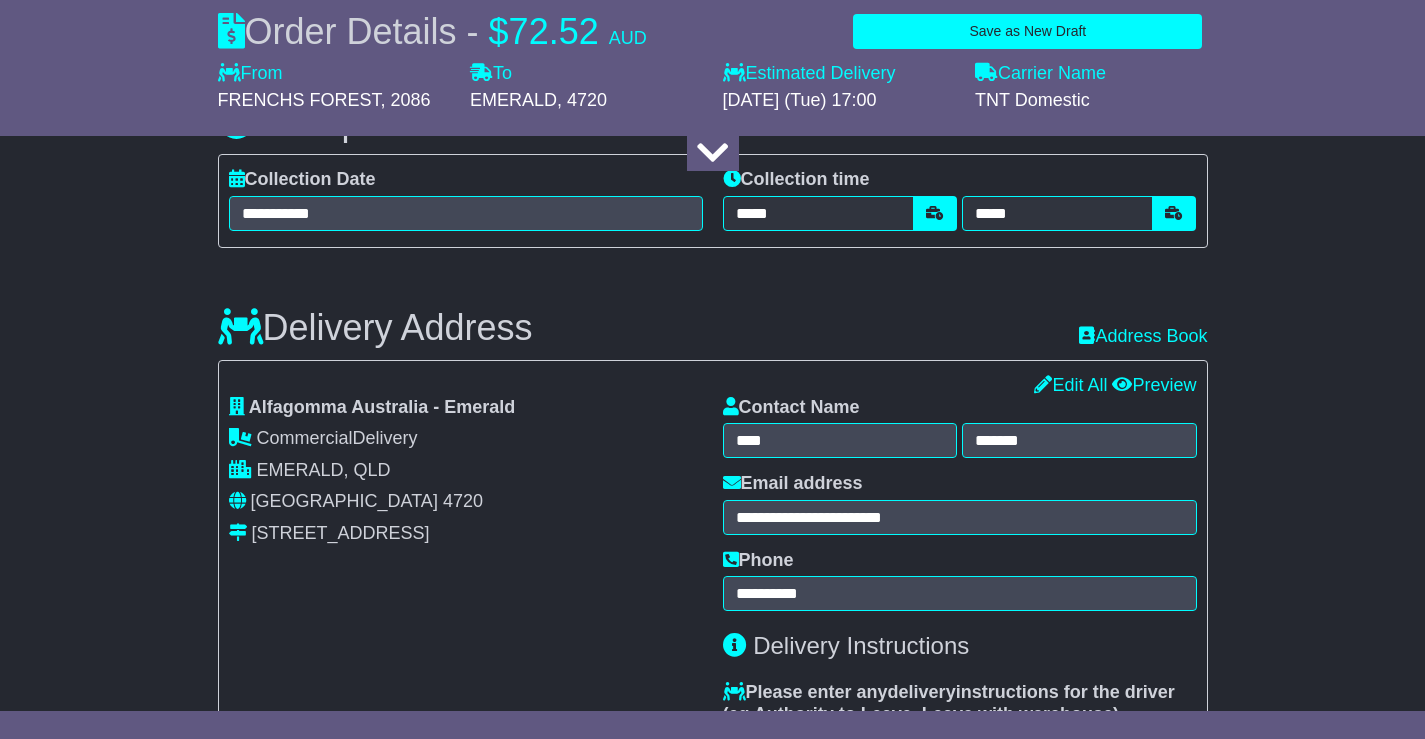 scroll, scrollTop: 1000, scrollLeft: 0, axis: vertical 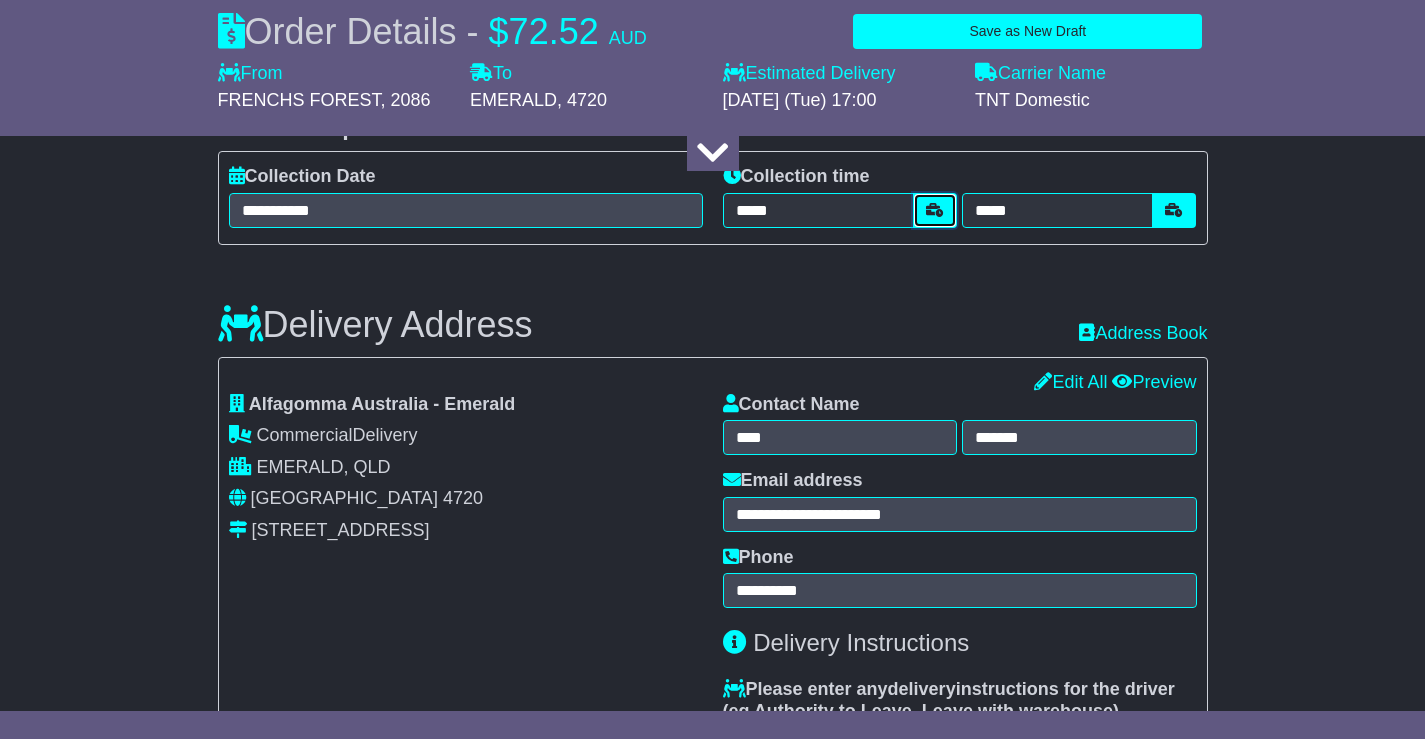 click at bounding box center [935, 210] 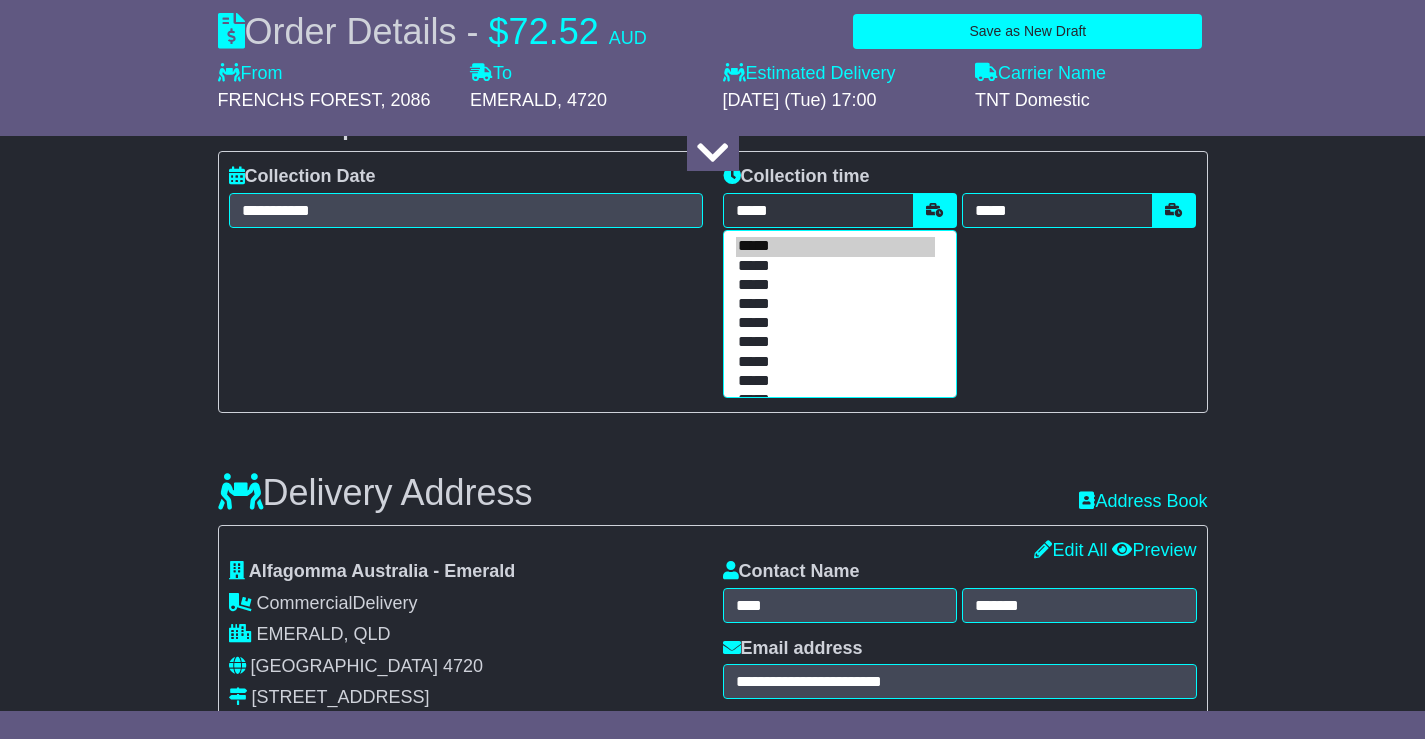 click on "*****" at bounding box center [835, 246] 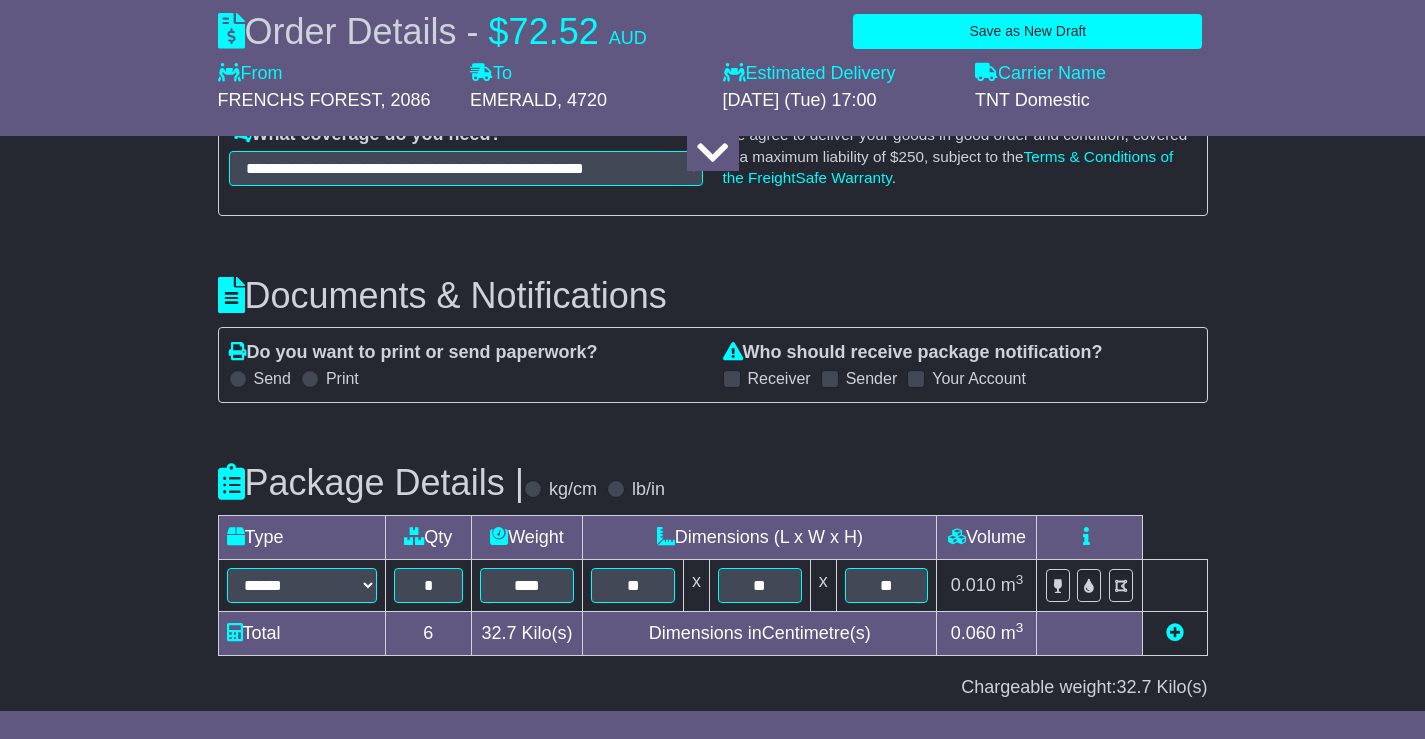 scroll, scrollTop: 1900, scrollLeft: 0, axis: vertical 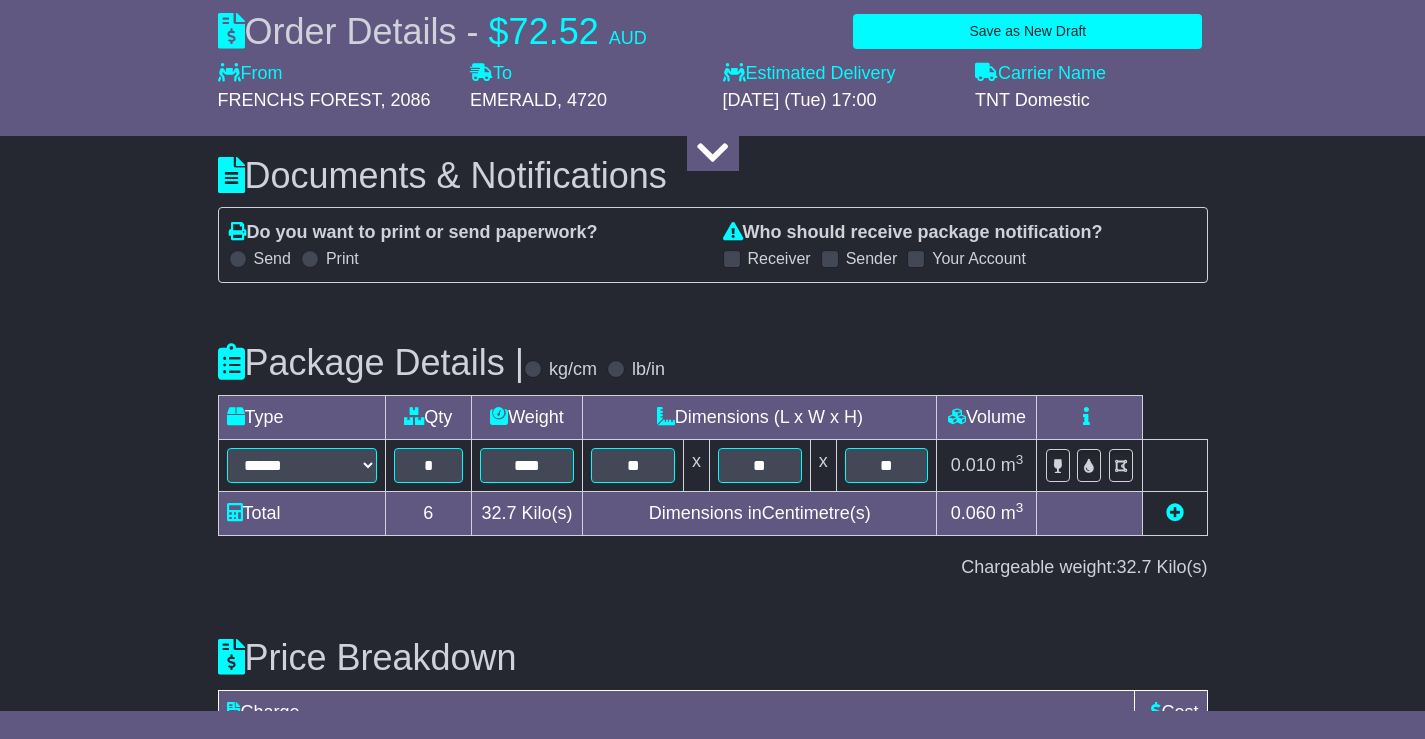 click at bounding box center [830, 259] 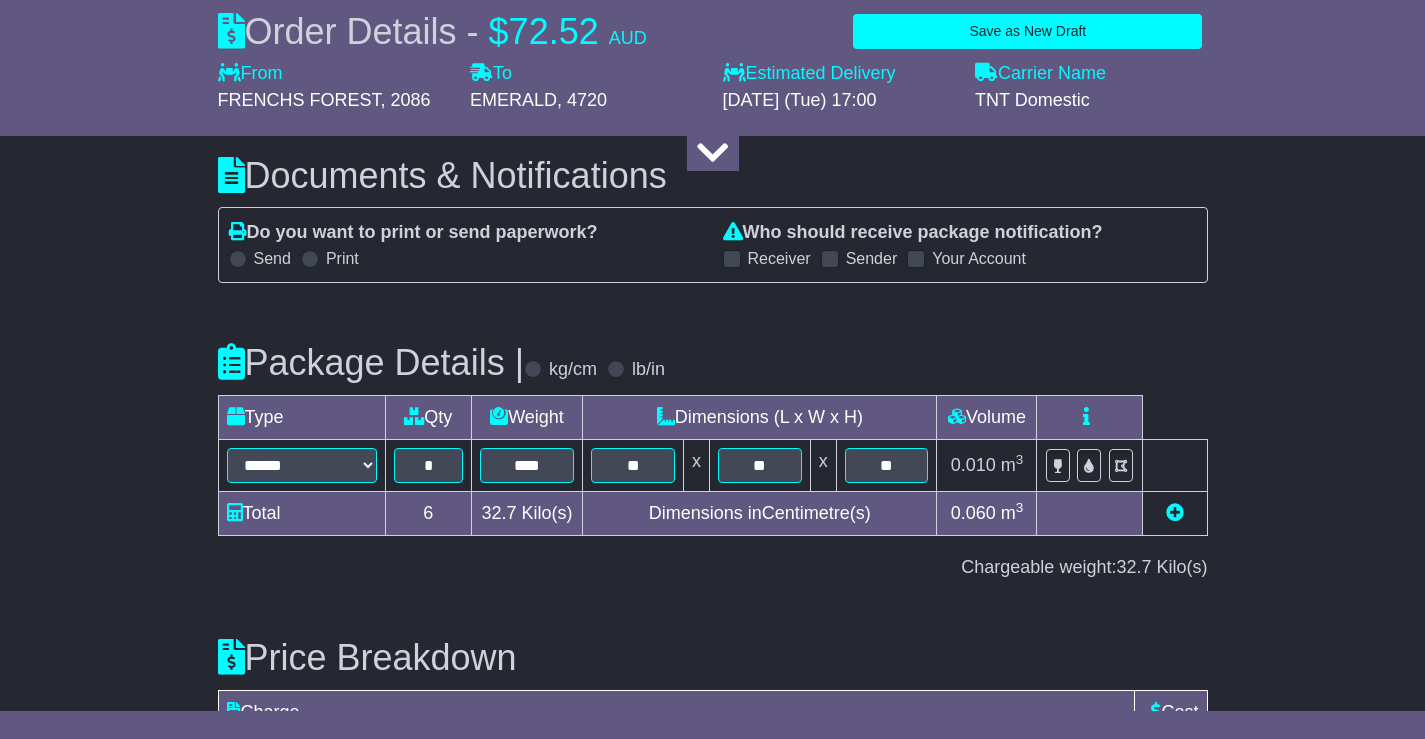click at bounding box center (916, 259) 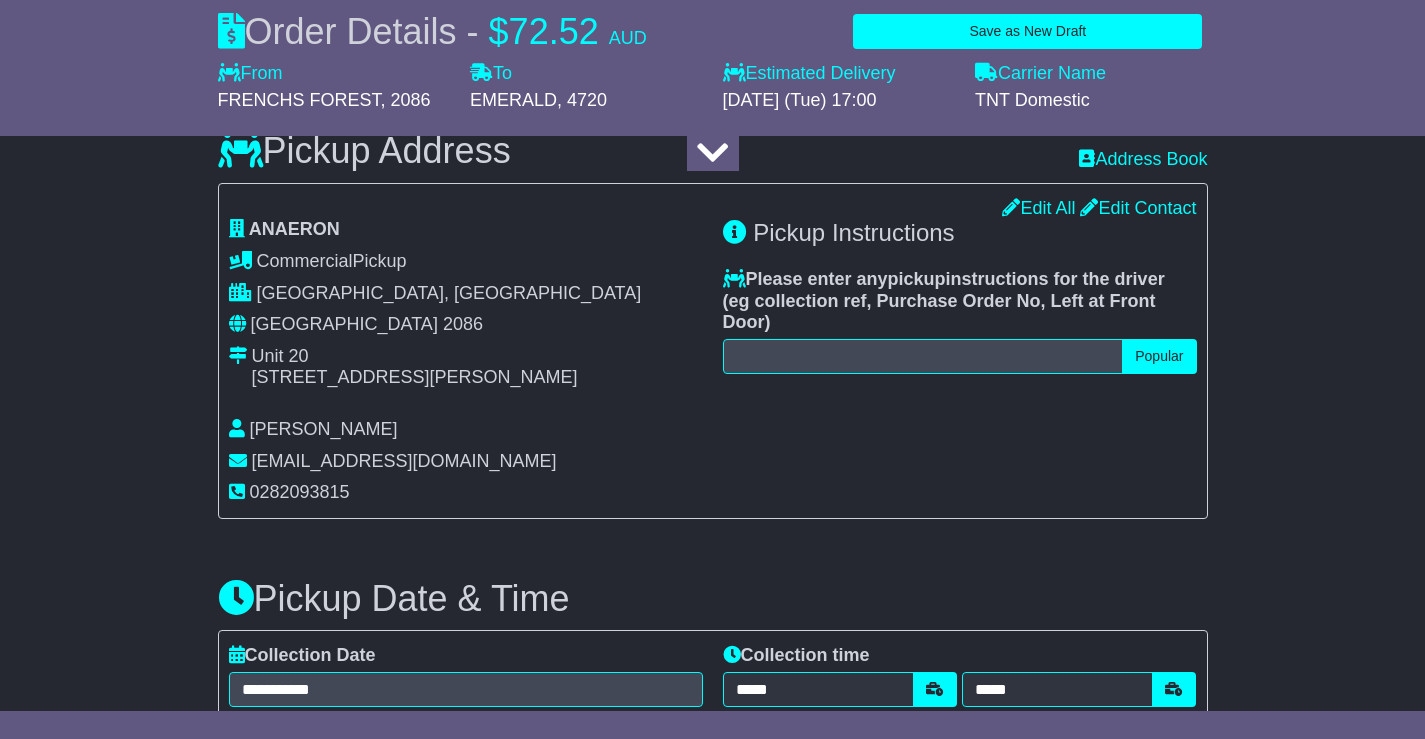 scroll, scrollTop: 0, scrollLeft: 0, axis: both 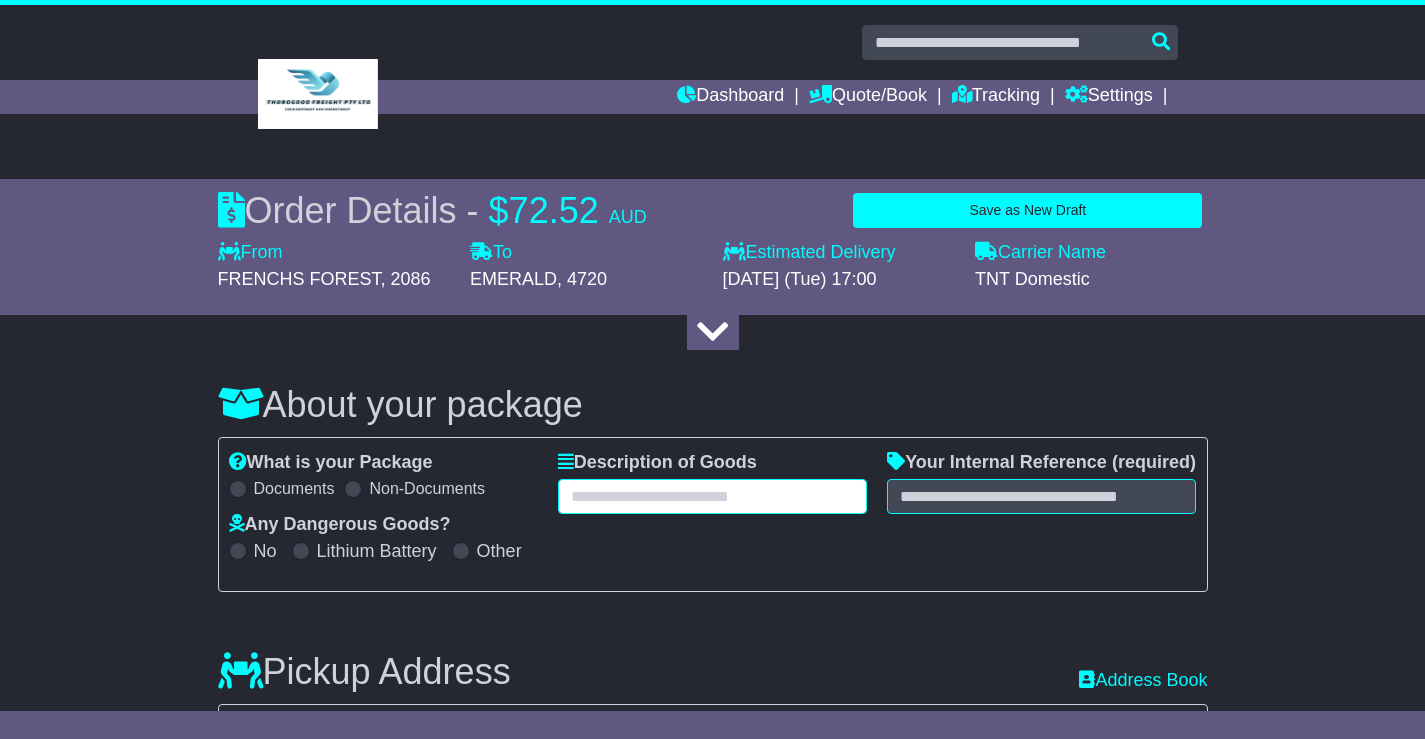 click at bounding box center (712, 496) 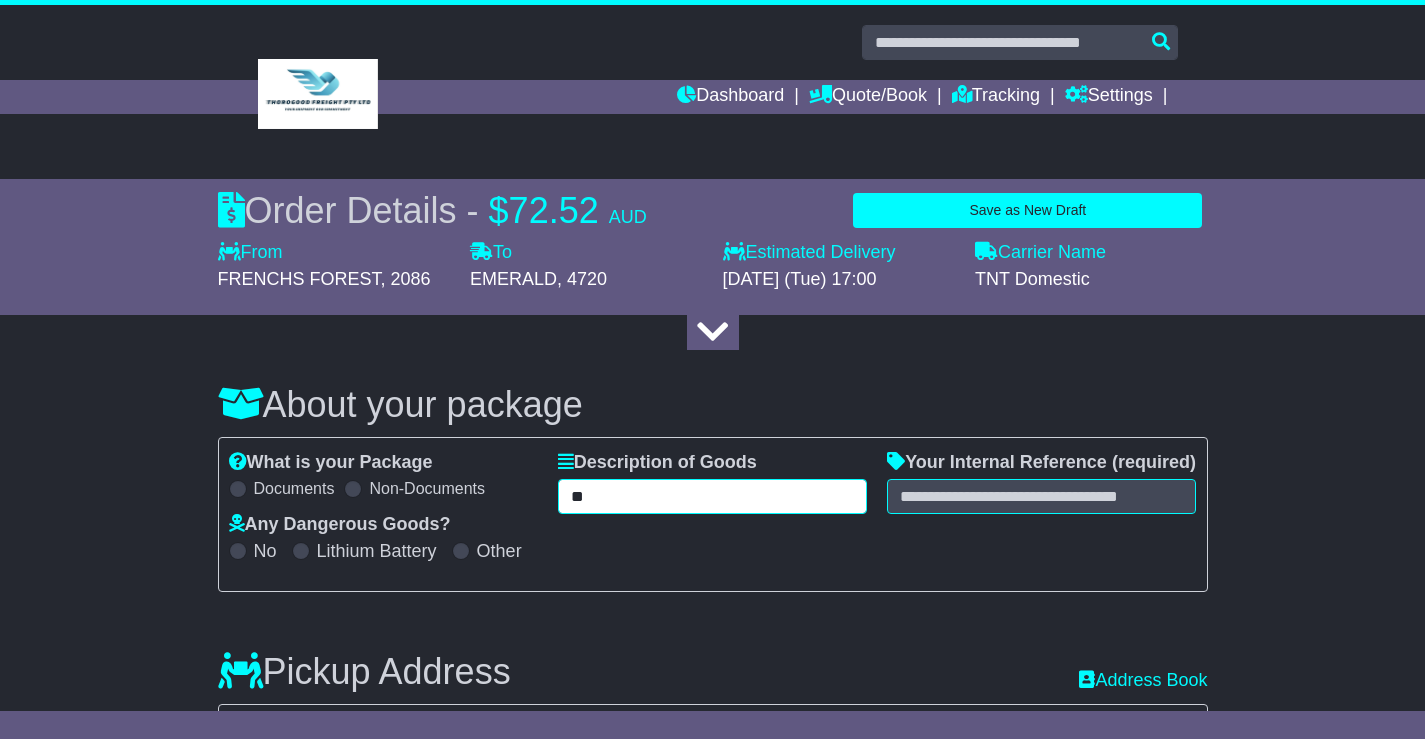 type on "*" 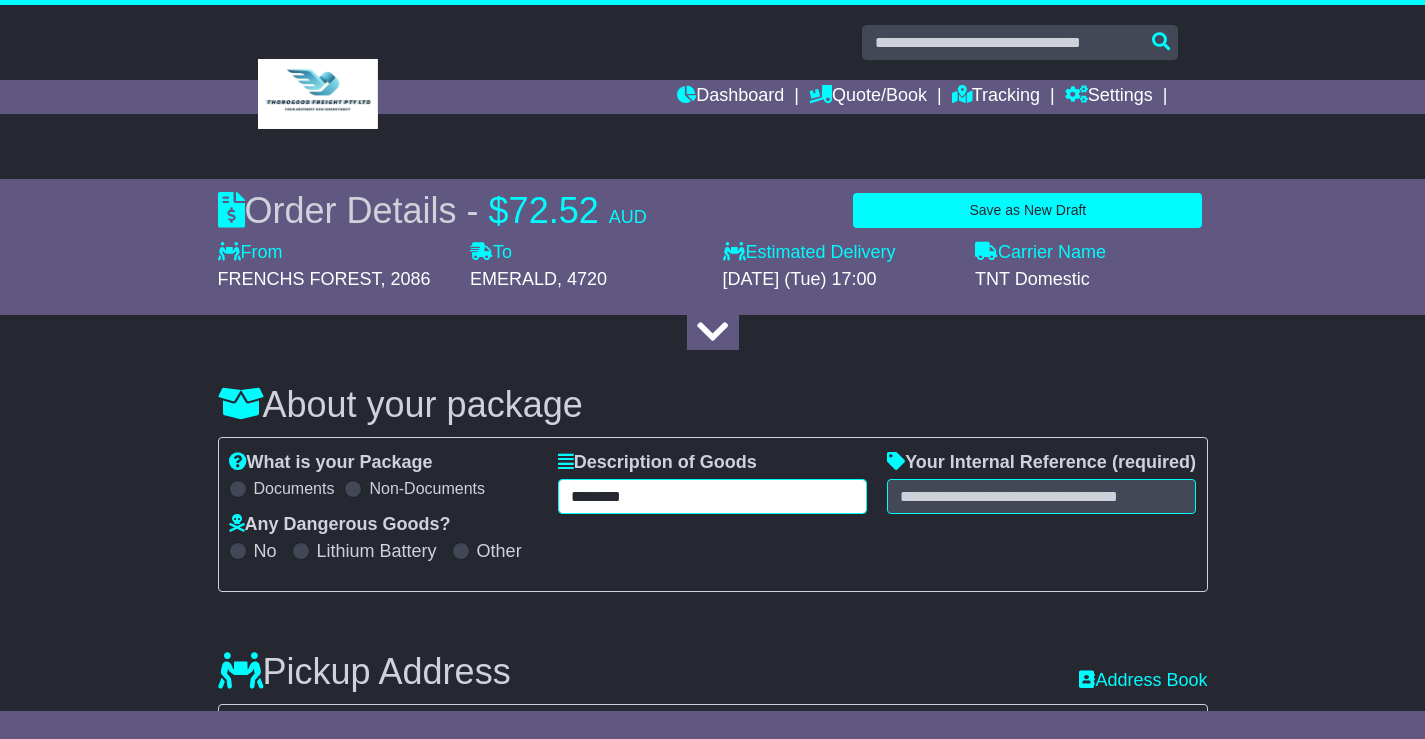 type on "********" 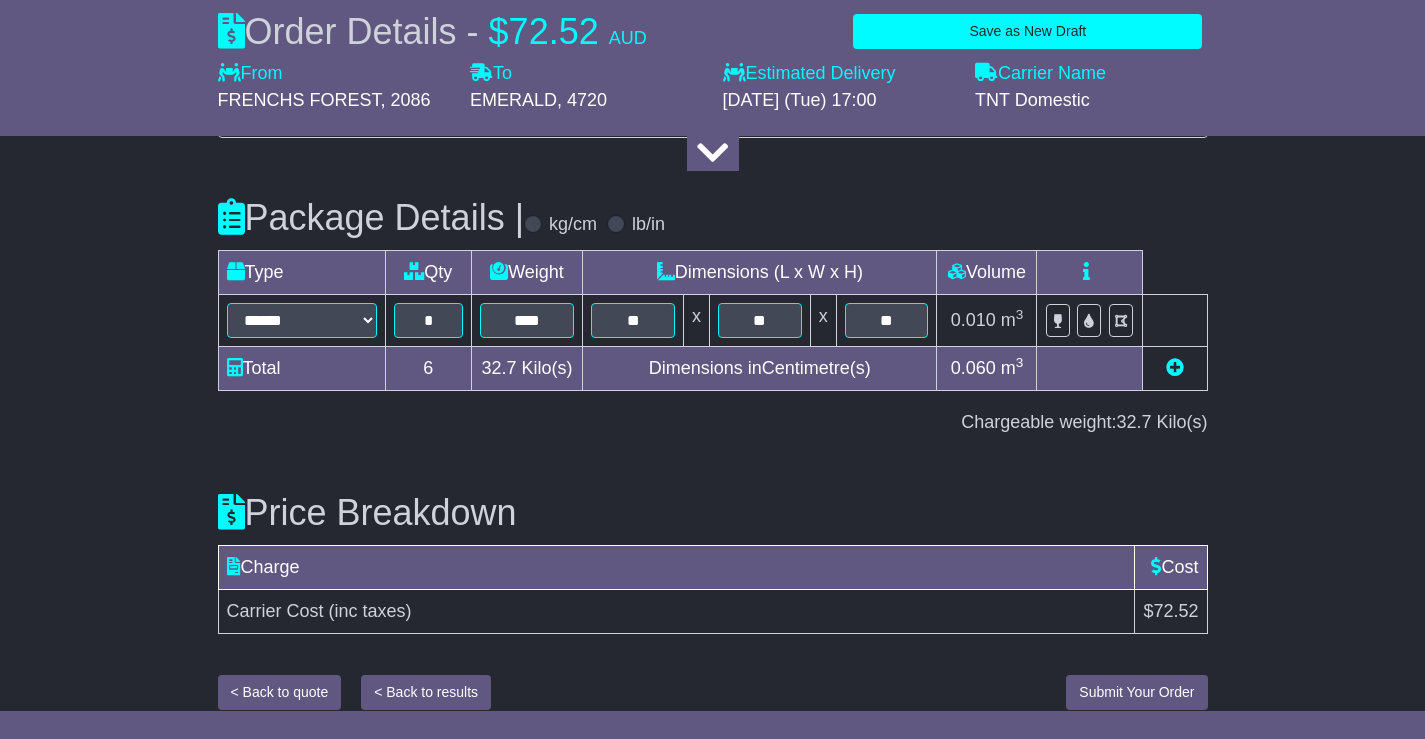 scroll, scrollTop: 2087, scrollLeft: 0, axis: vertical 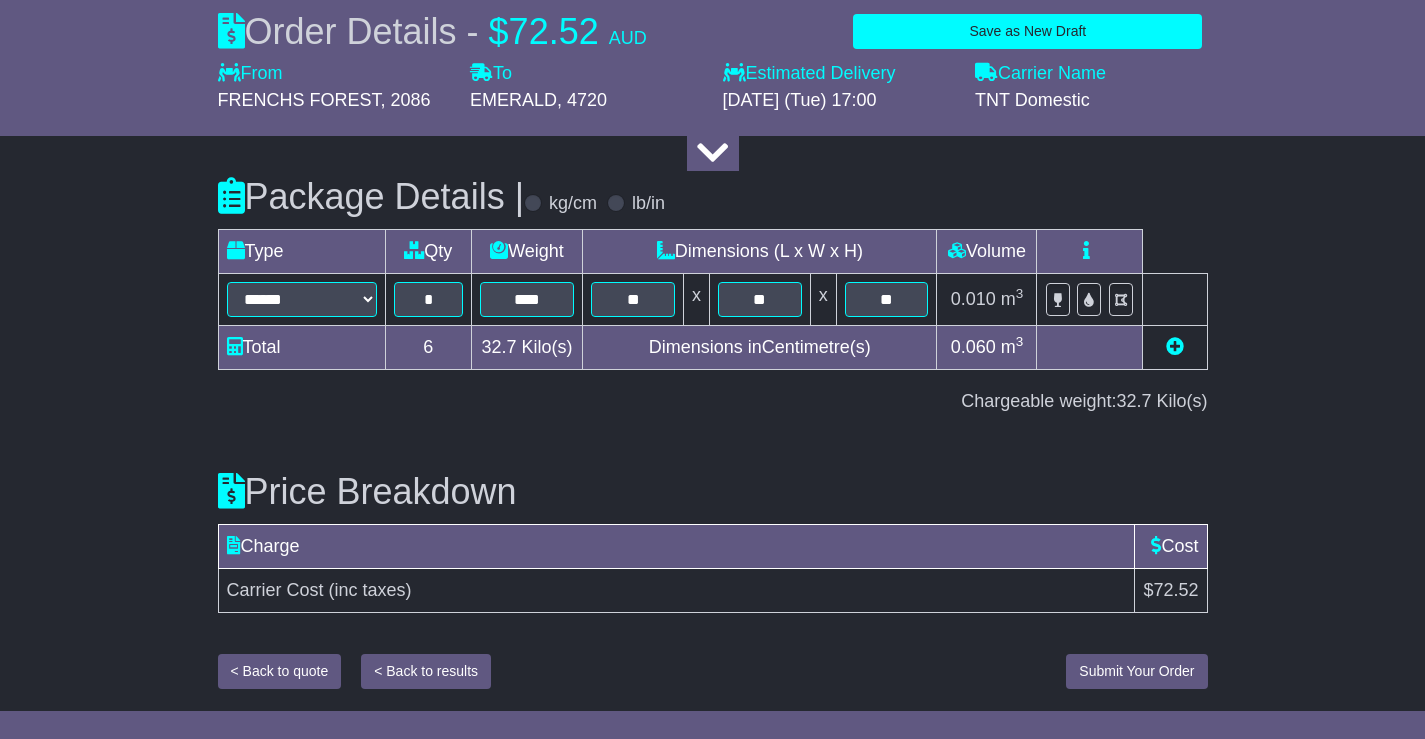 type on "**********" 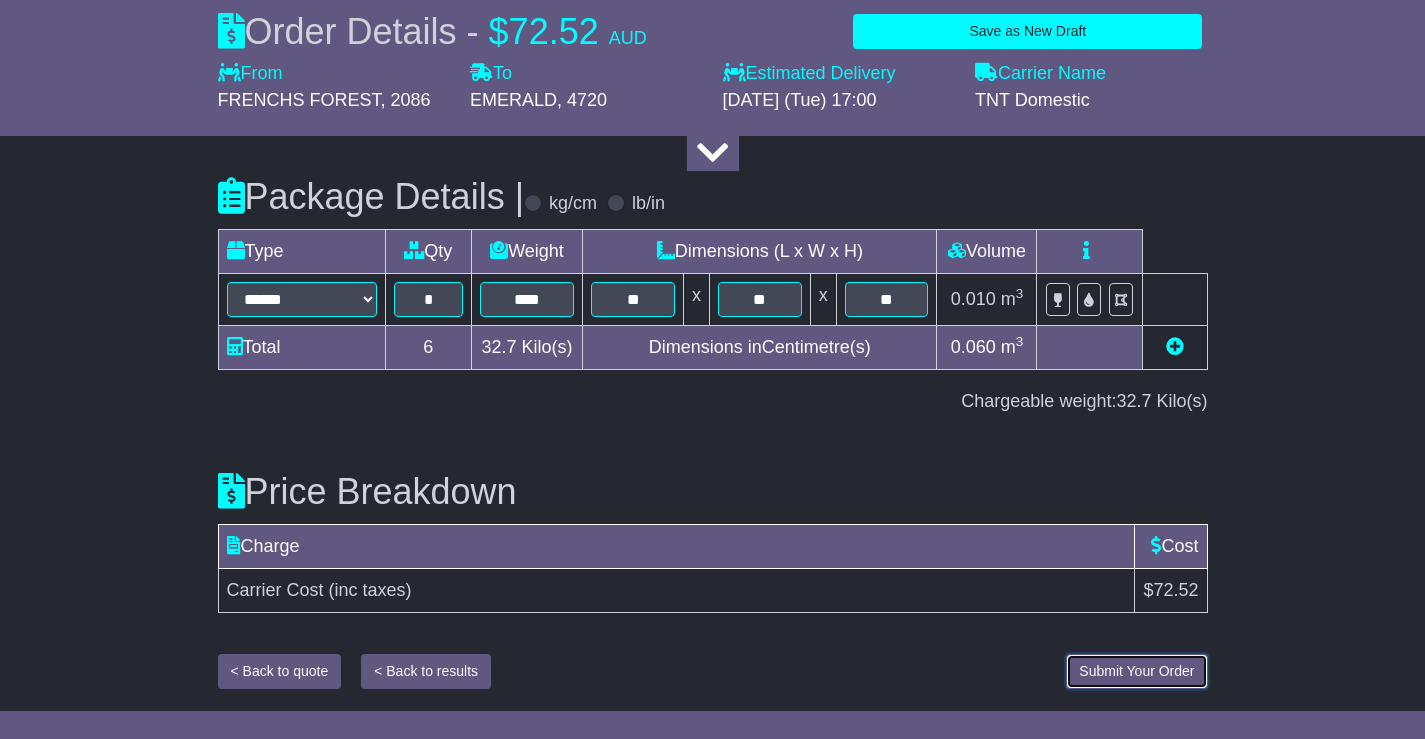 click on "Submit Your Order" at bounding box center [1136, 671] 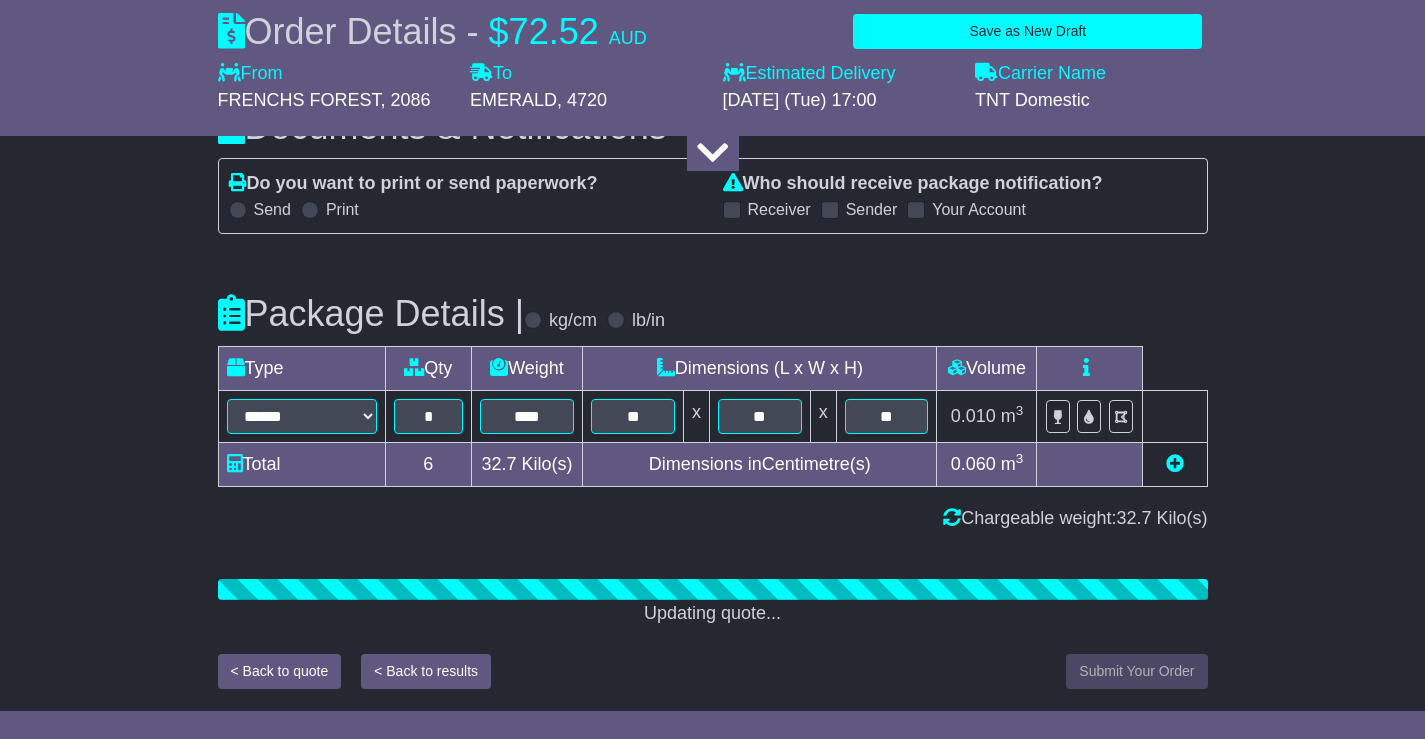 scroll, scrollTop: 2087, scrollLeft: 0, axis: vertical 